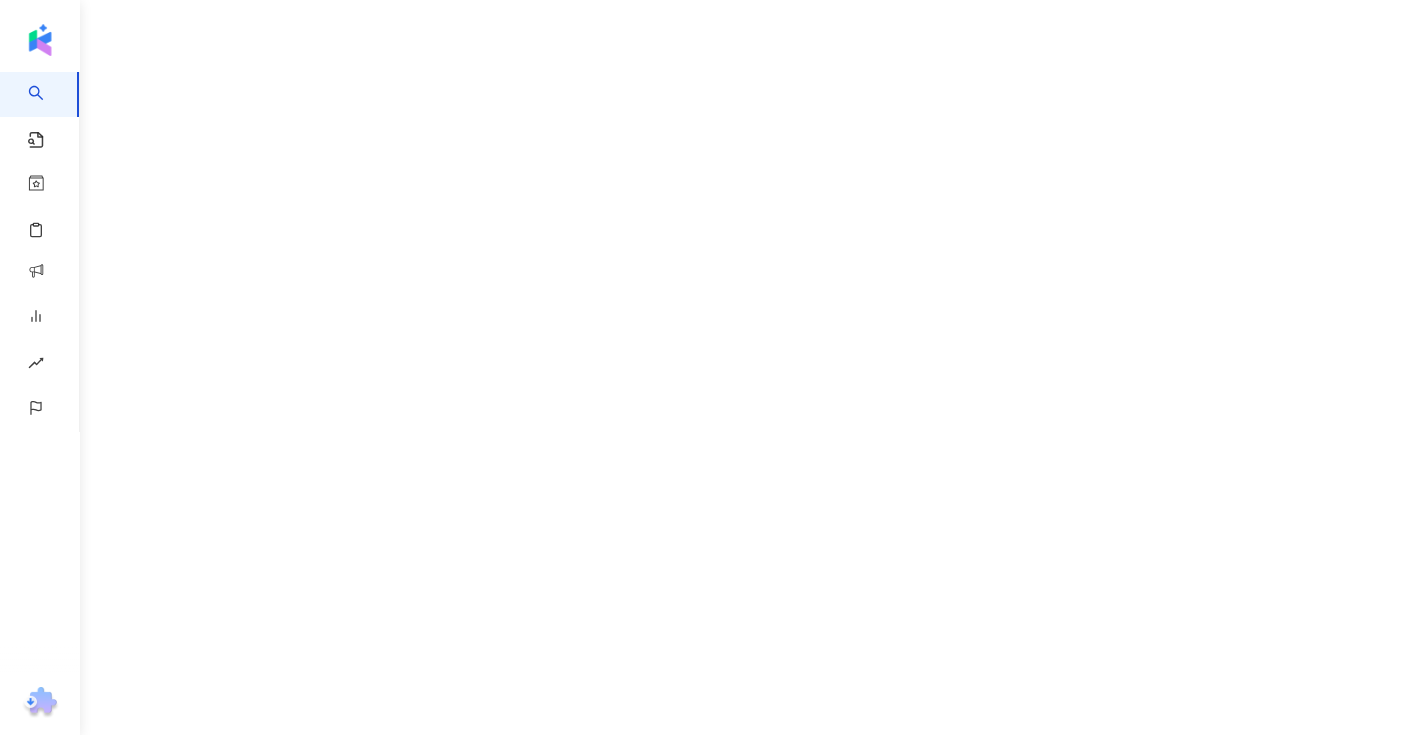 scroll, scrollTop: 0, scrollLeft: 0, axis: both 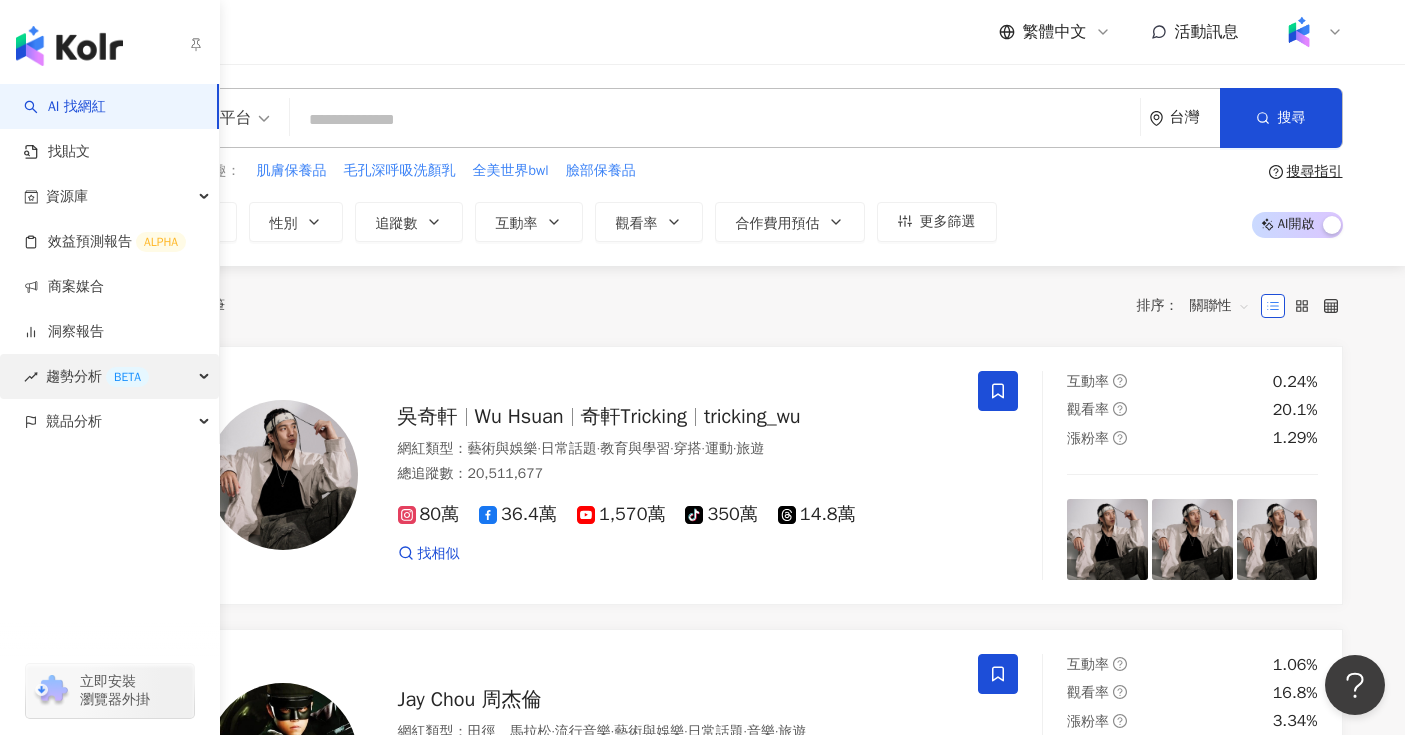 click on "趨勢分析 BETA" at bounding box center (97, 376) 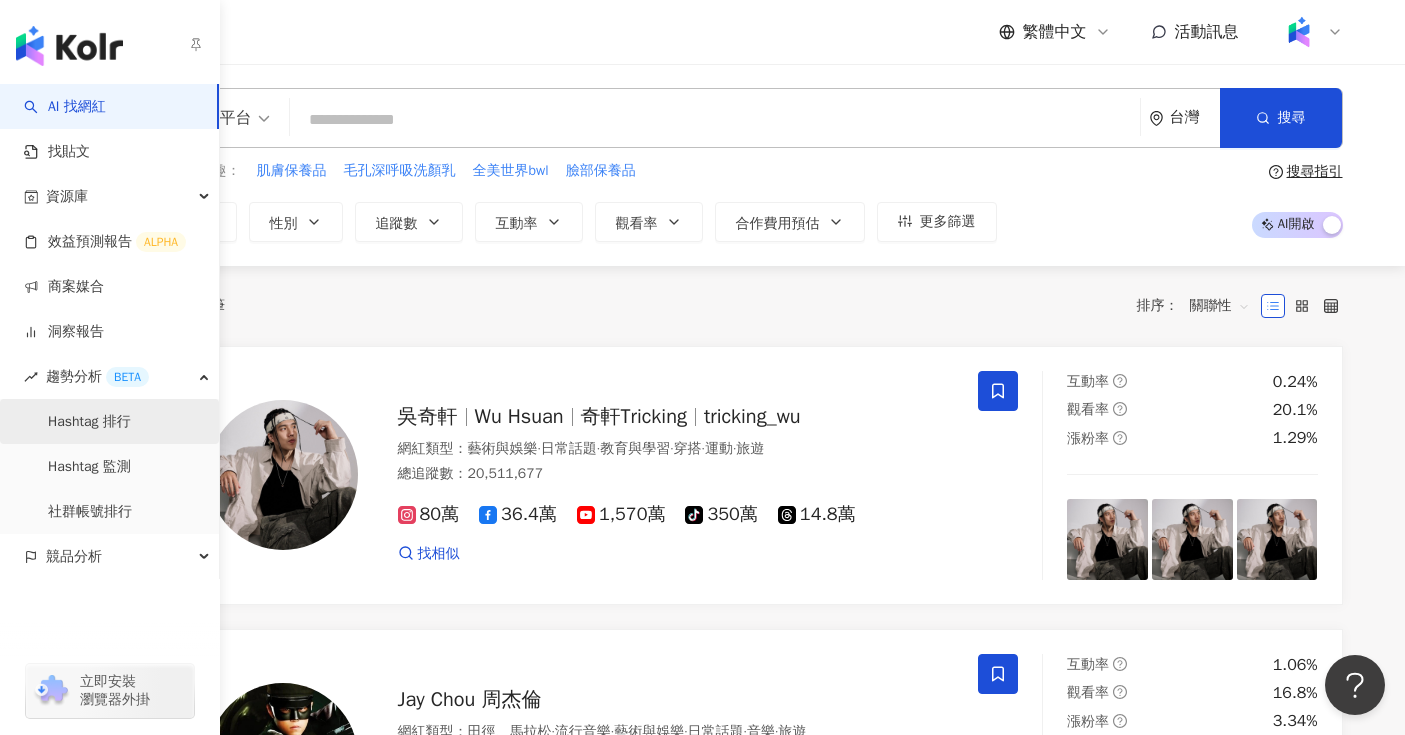 click on "Hashtag 排行" at bounding box center [89, 422] 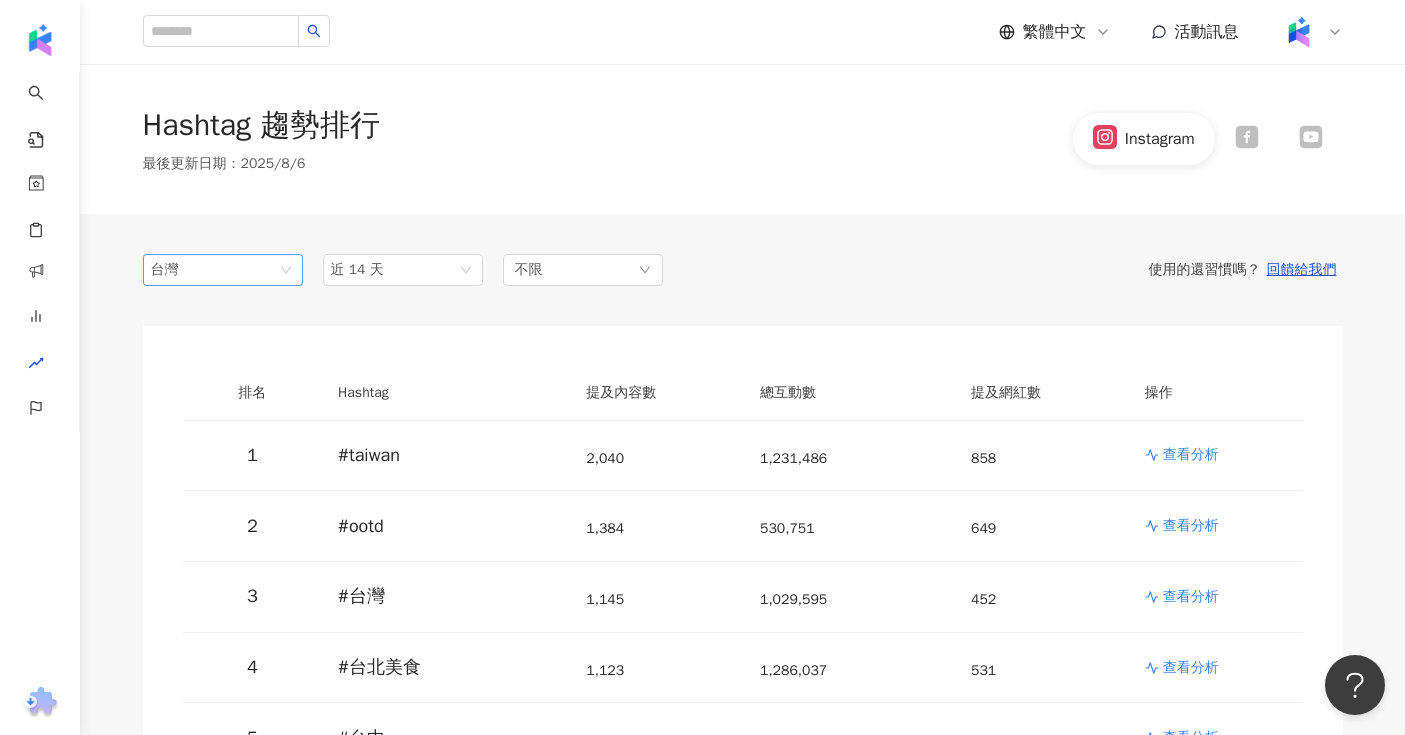 click on "台灣" at bounding box center [223, 270] 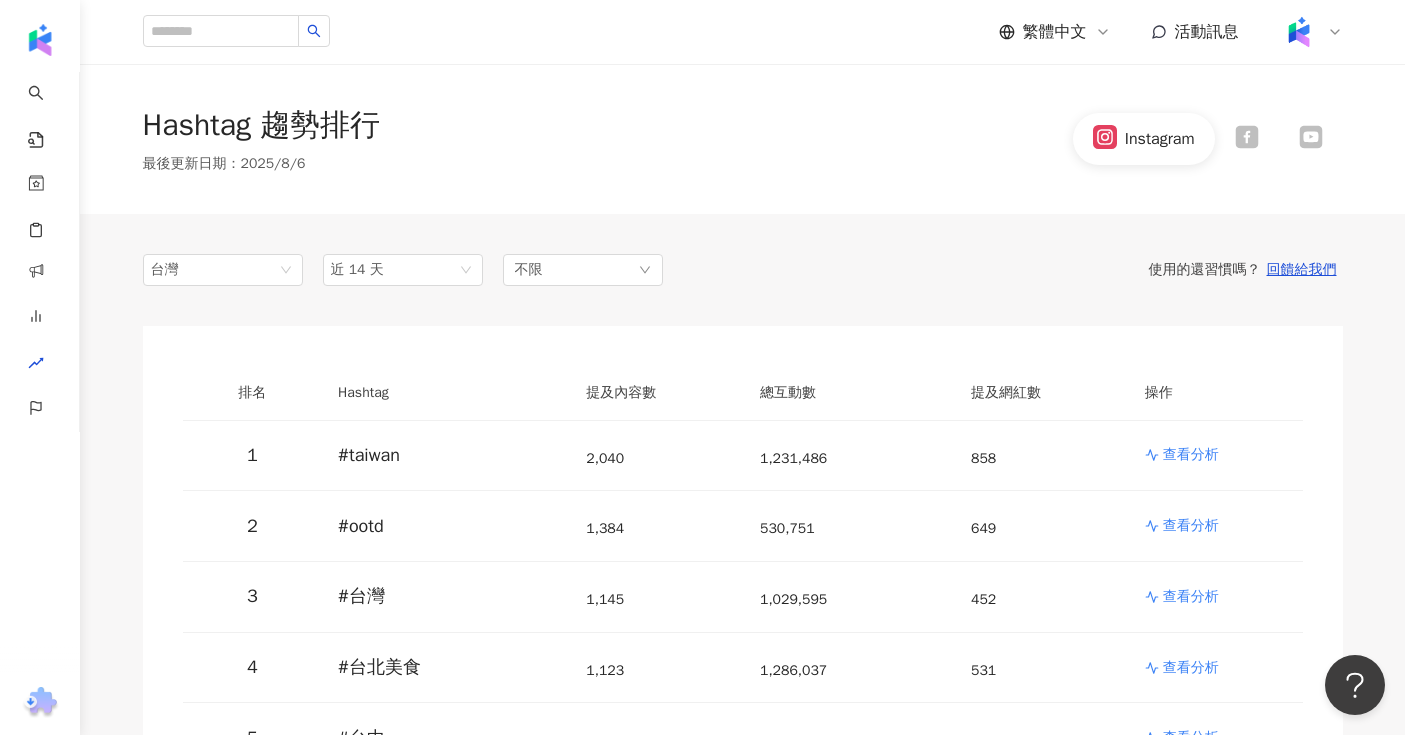 click on "[COUNTRY] tw jp hk [COUNTRY] 日本 香港 馬來西亞 近 14 天 不限 使用的還習慣嗎？ 回饋給我們 排名 Hashtag 提及內容數 總互動數 提及網紅數 操作             1 #taiwan 2,040 1,231,486 858 查看分析 2 #ootd 1,384 530,751 649 查看分析 3 #台灣 1,145 1,029,595 452 查看分析 4 #台北美食 1,123 1,286,037 531 查看分析 5 #台中 1,033 764,873 577 查看分析 6 #台中美食 948 1,168,685 432 查看分析 7 #台北 895 1,279,219 507 查看分析 8 #搞笑 889 1,879,215 351 查看分析 9 #taipei 851 428,309 449 查看分析 10 #台南 843 678,382 375 查看分析 11 #星座 810 3,356,936 82 查看分析 12 #日常 746 897,345 394 查看分析 13 #高雄 719 335,944 396 查看分析 14 #高雄美食 718 806,990 309 查看分析 15 #語錄 703 1,686,048 156 查看分析 16 #穿搭 629 1,124,158 320 查看分析 16 #美甲 629 38,623 190 查看分析 18 #tattoo 619 44,817 245 查看分析 19 #台南美食 613 997,353 260 查看分析 20 #日本" at bounding box center [743, 3892] 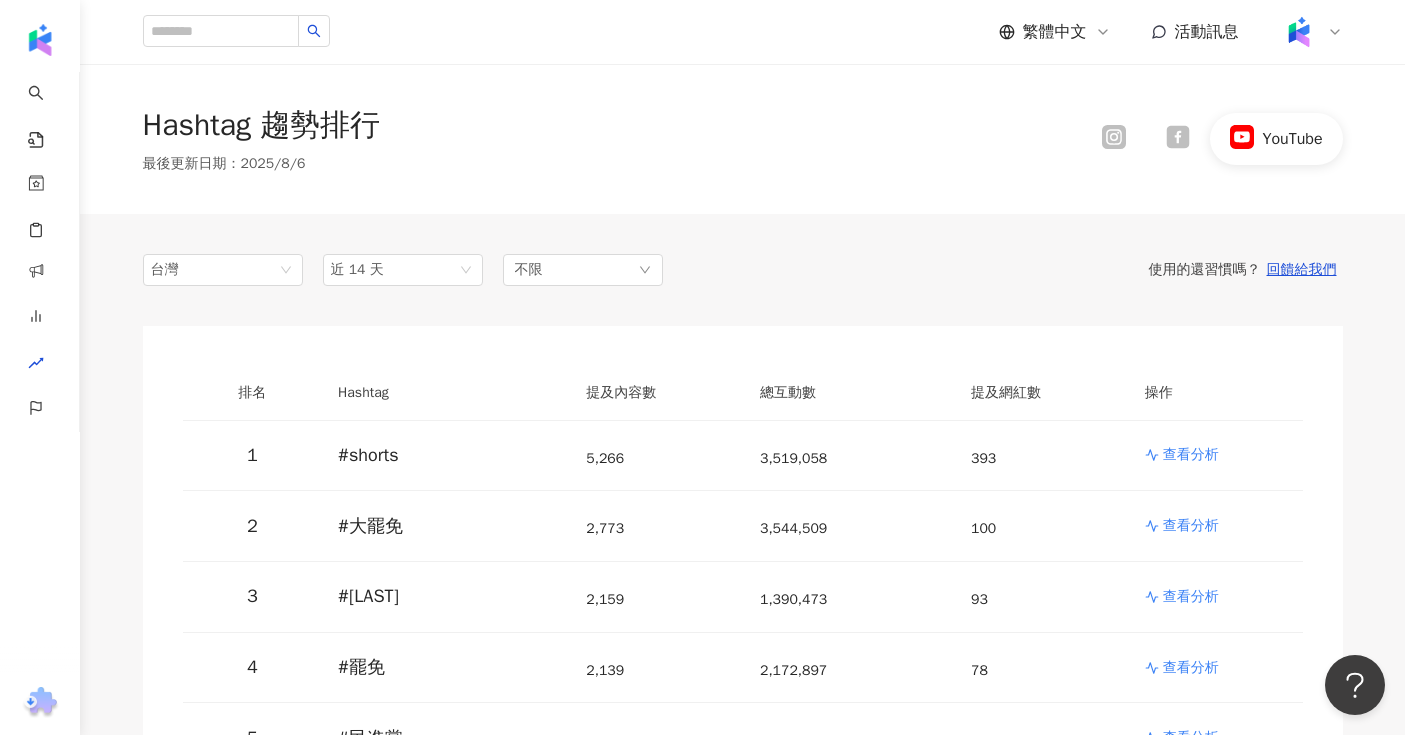 click at bounding box center (1178, 138) 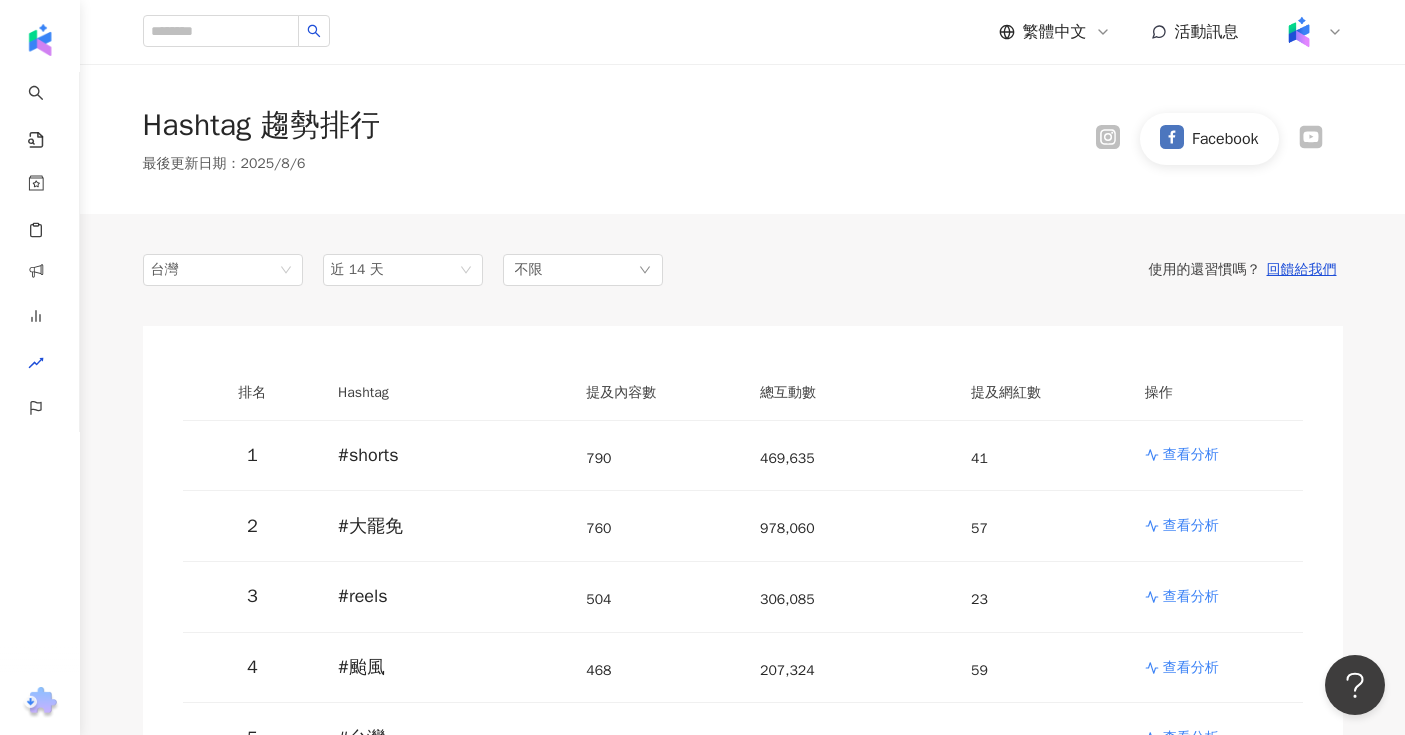 click 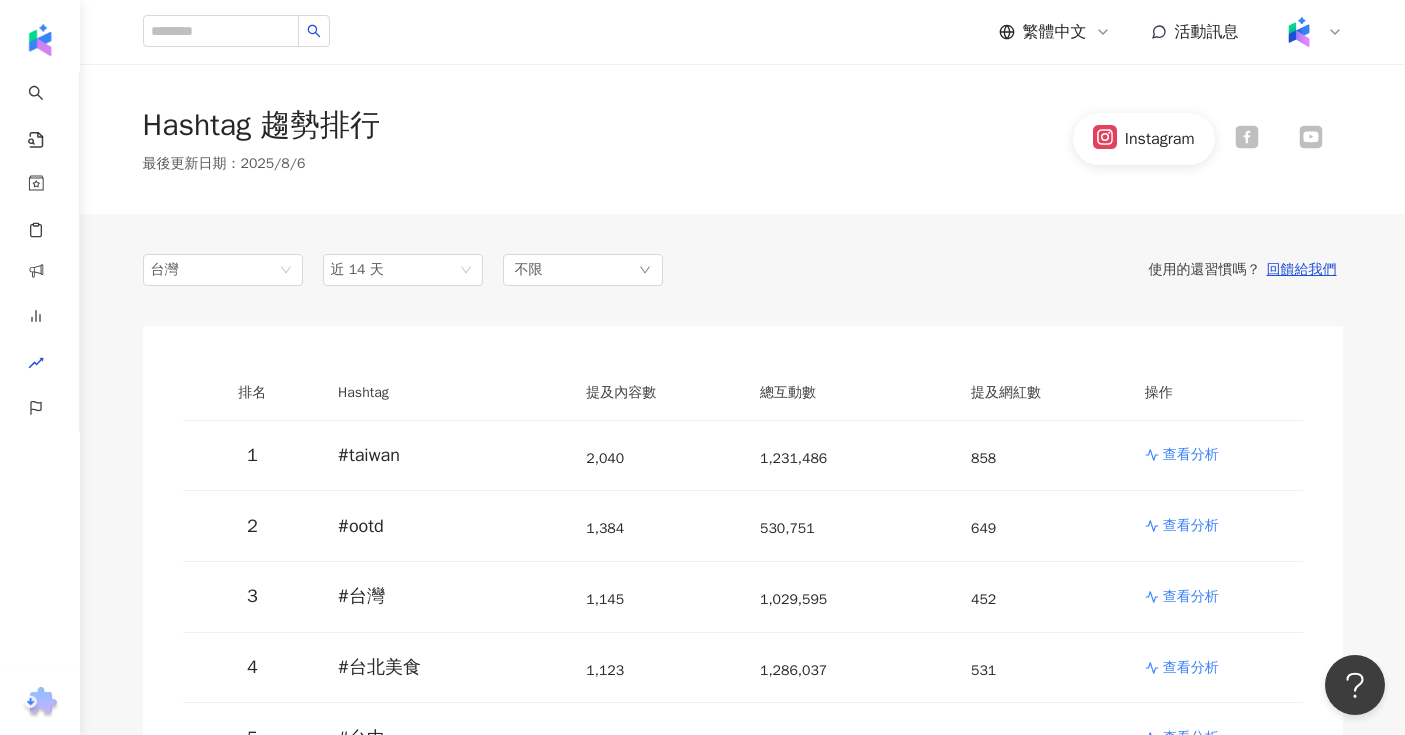 click 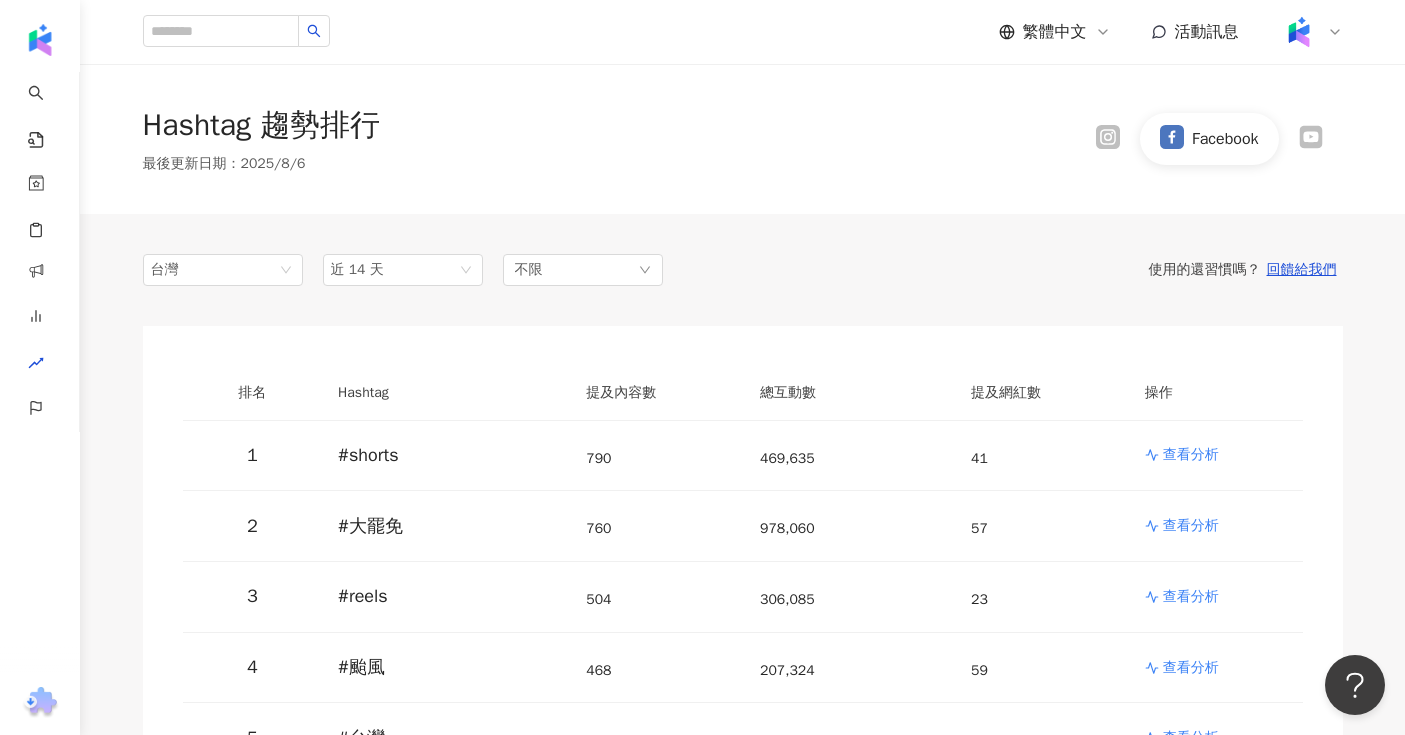 click 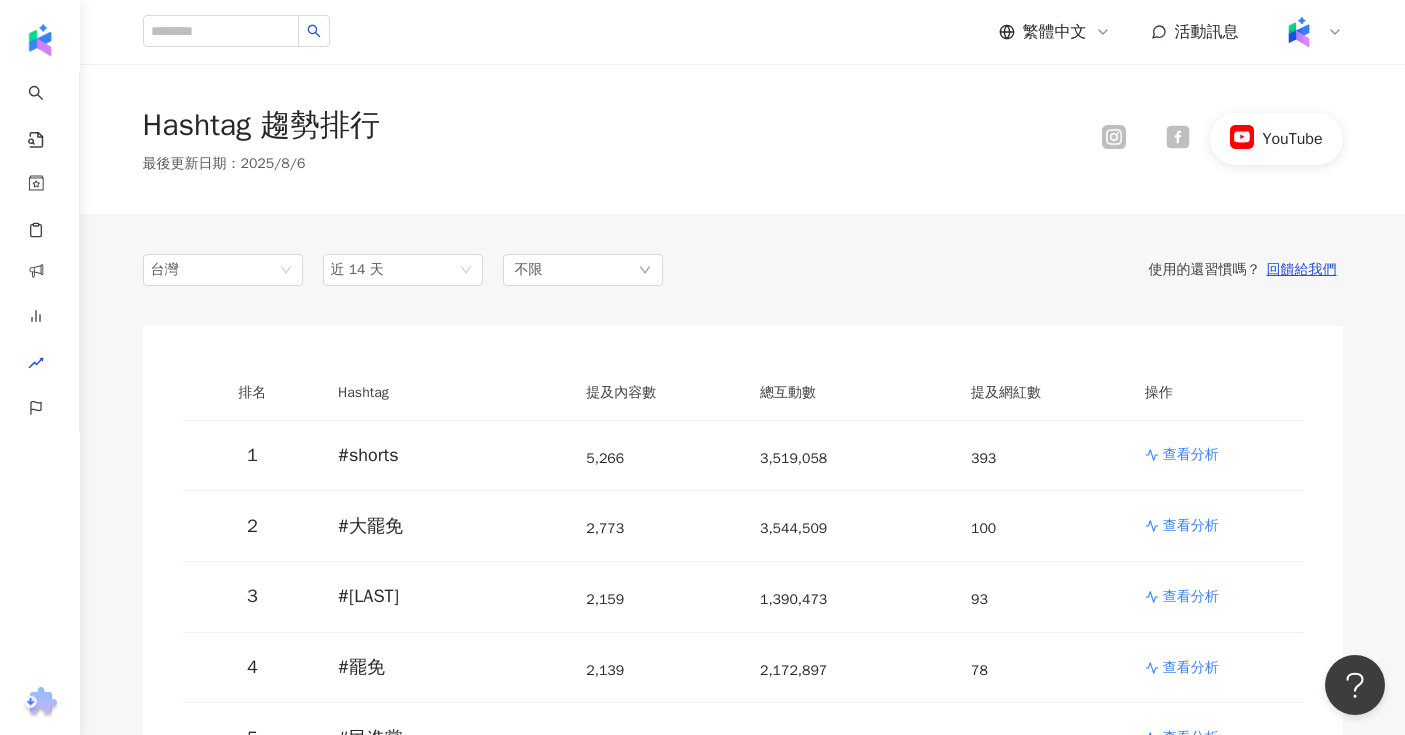 click 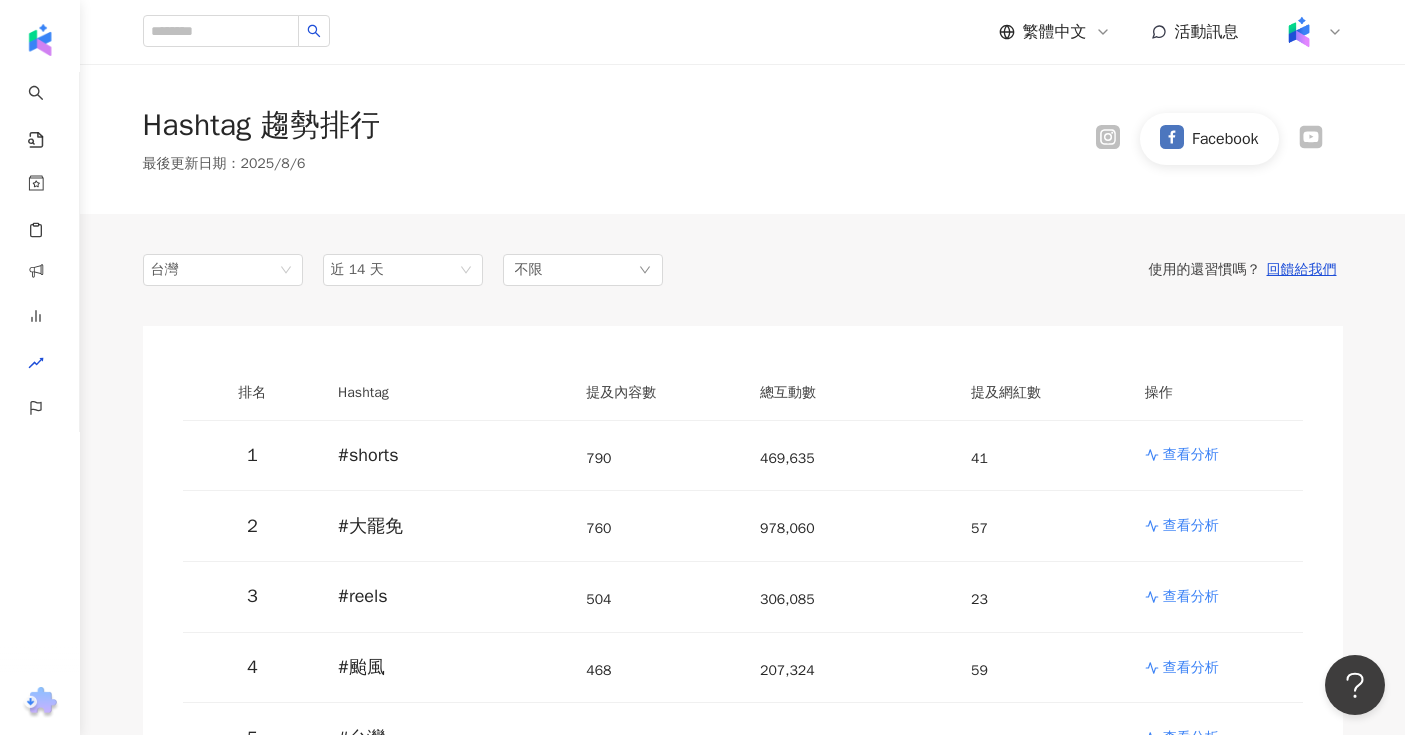 click at bounding box center [1108, 138] 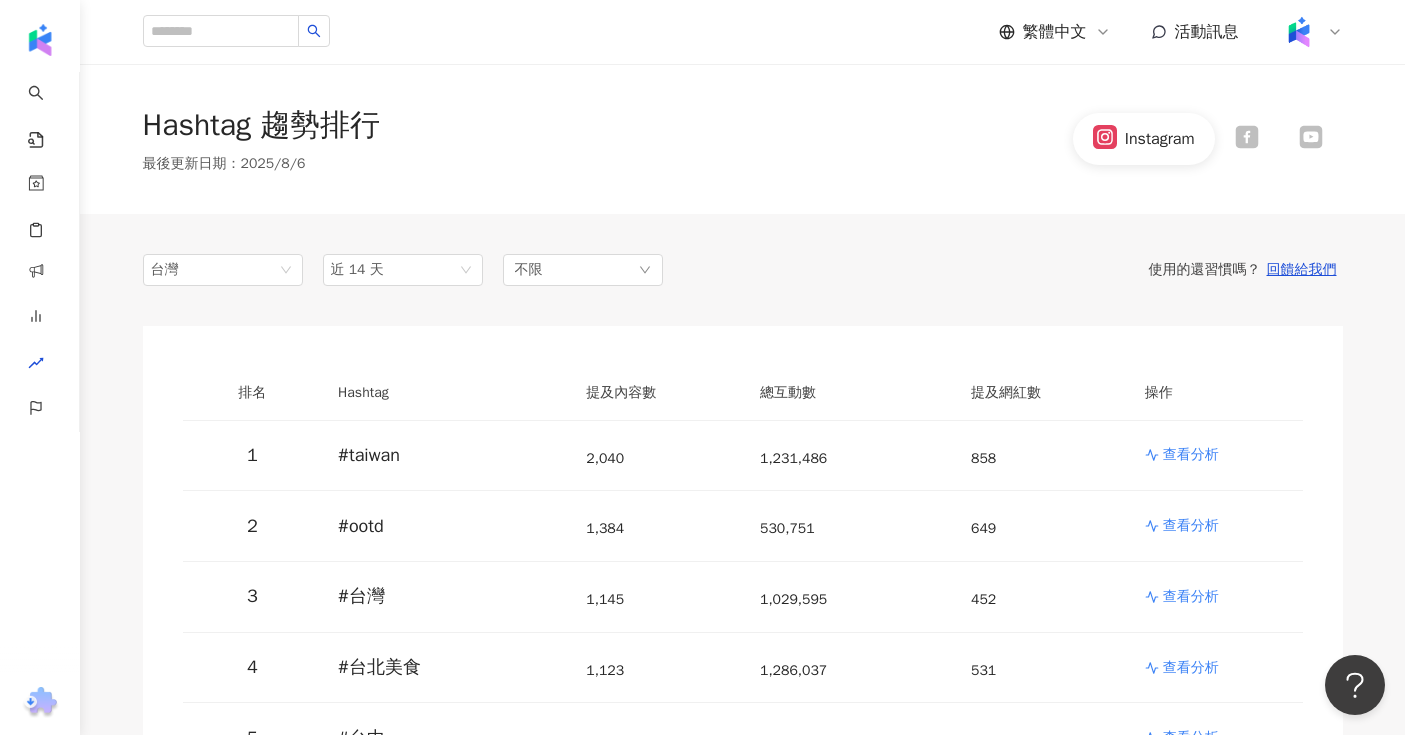 click on "Instagram" at bounding box center [1144, 138] 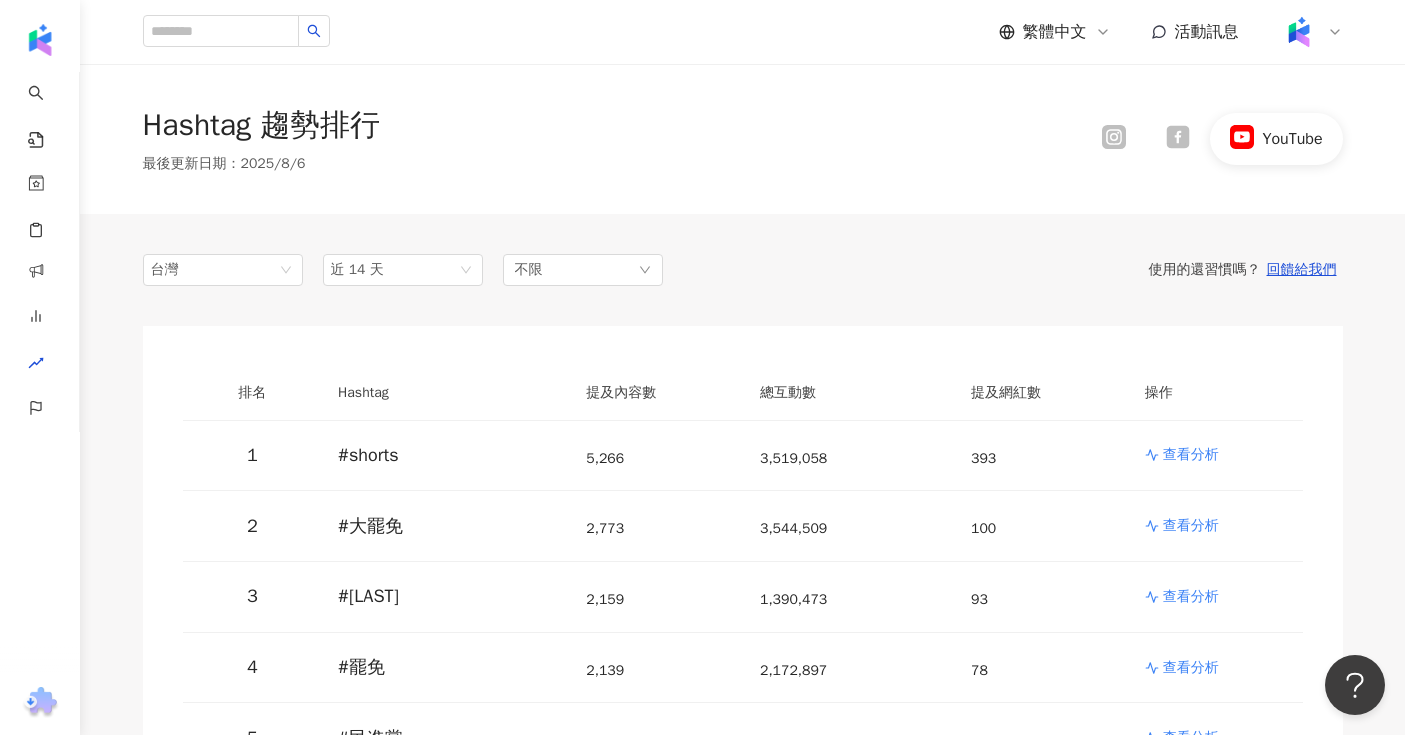 click on "Hashtag 趨勢排行 最後更新日期 ： 2025/8/6 YouTube" at bounding box center [743, 139] 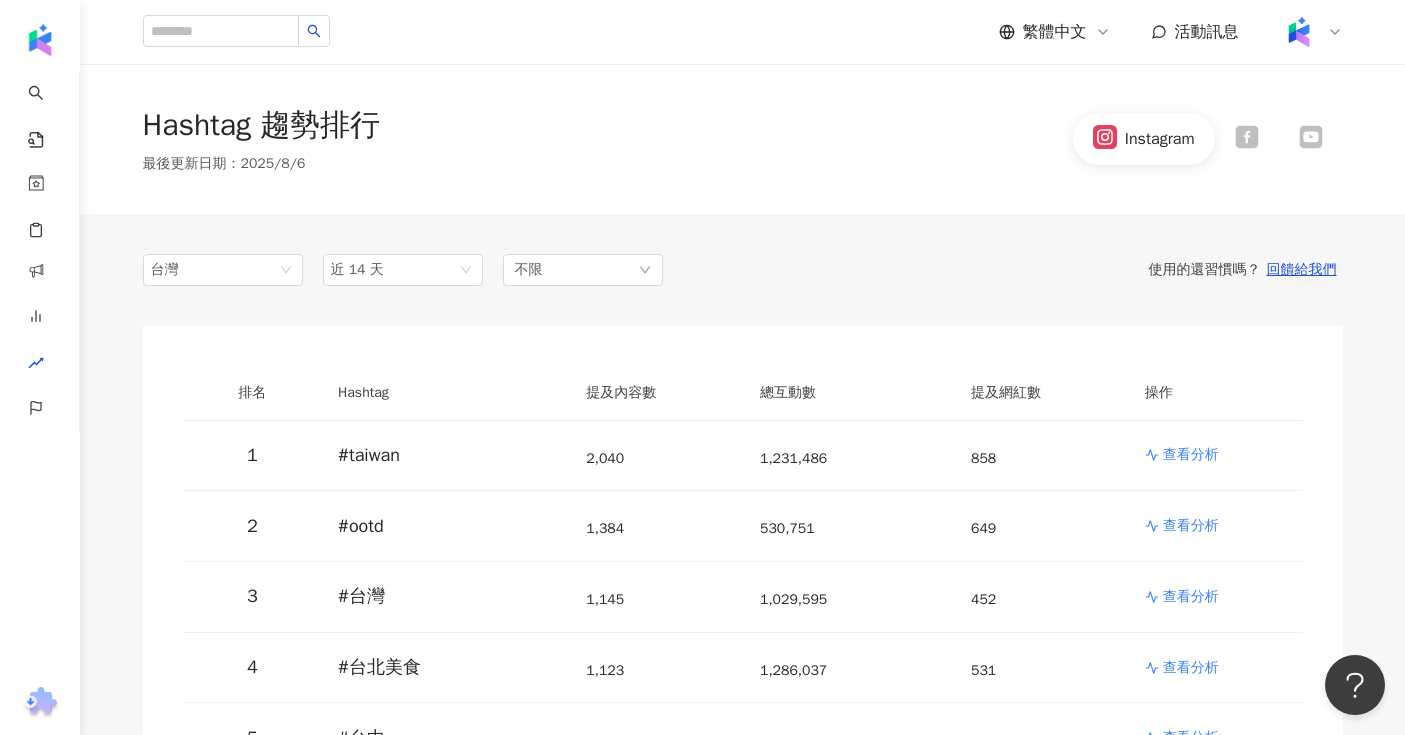 click on "Hashtag 趨勢排行 最後更新日期 ： 2025/8/6 Instagram" at bounding box center [743, 139] 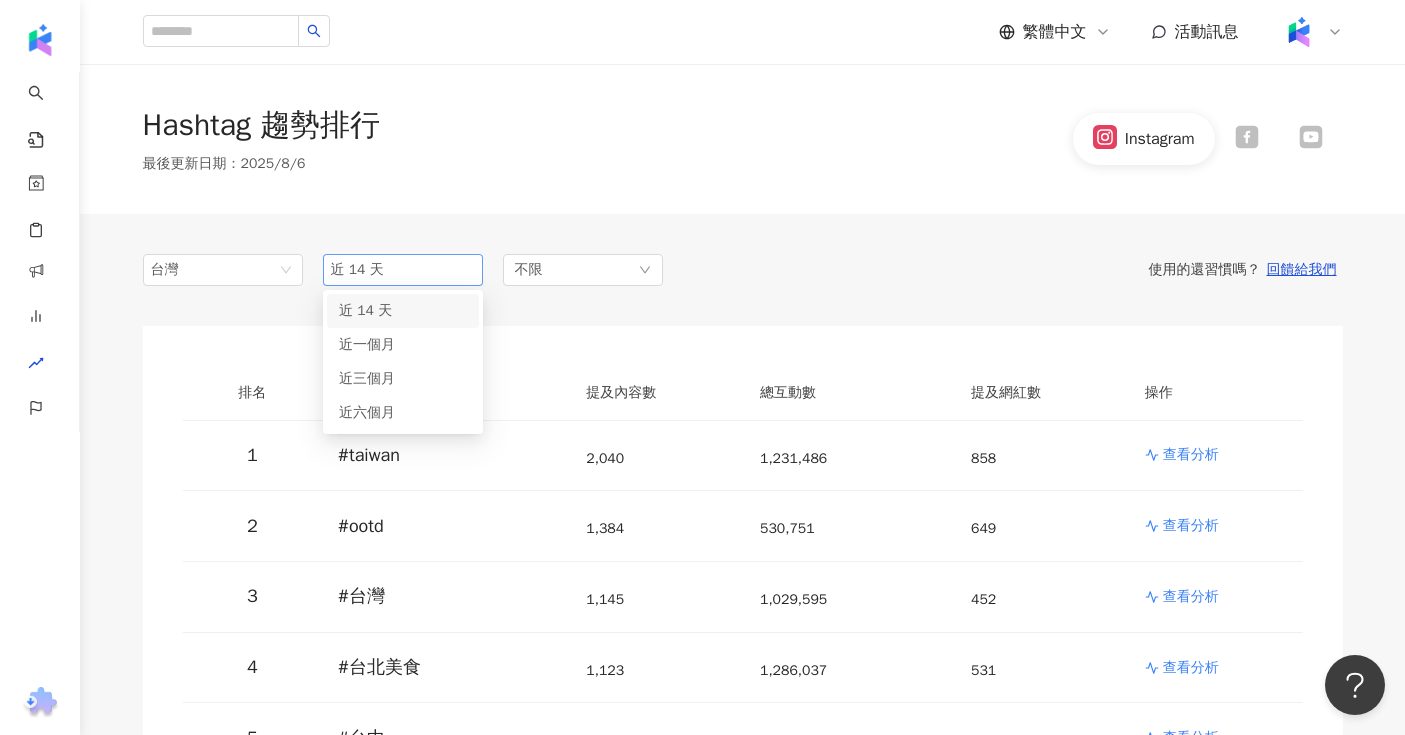 click on "近 14 天" at bounding box center (403, 270) 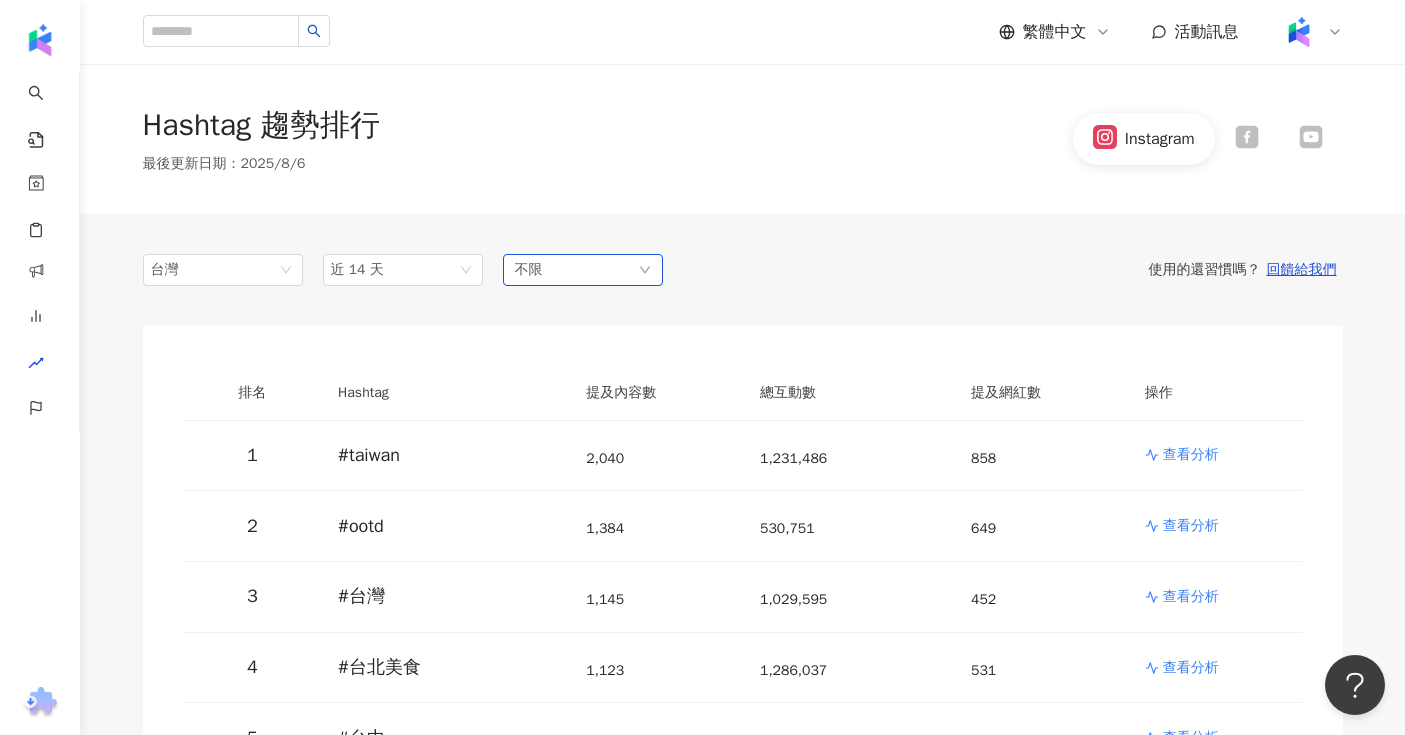 click on "不限" at bounding box center [583, 270] 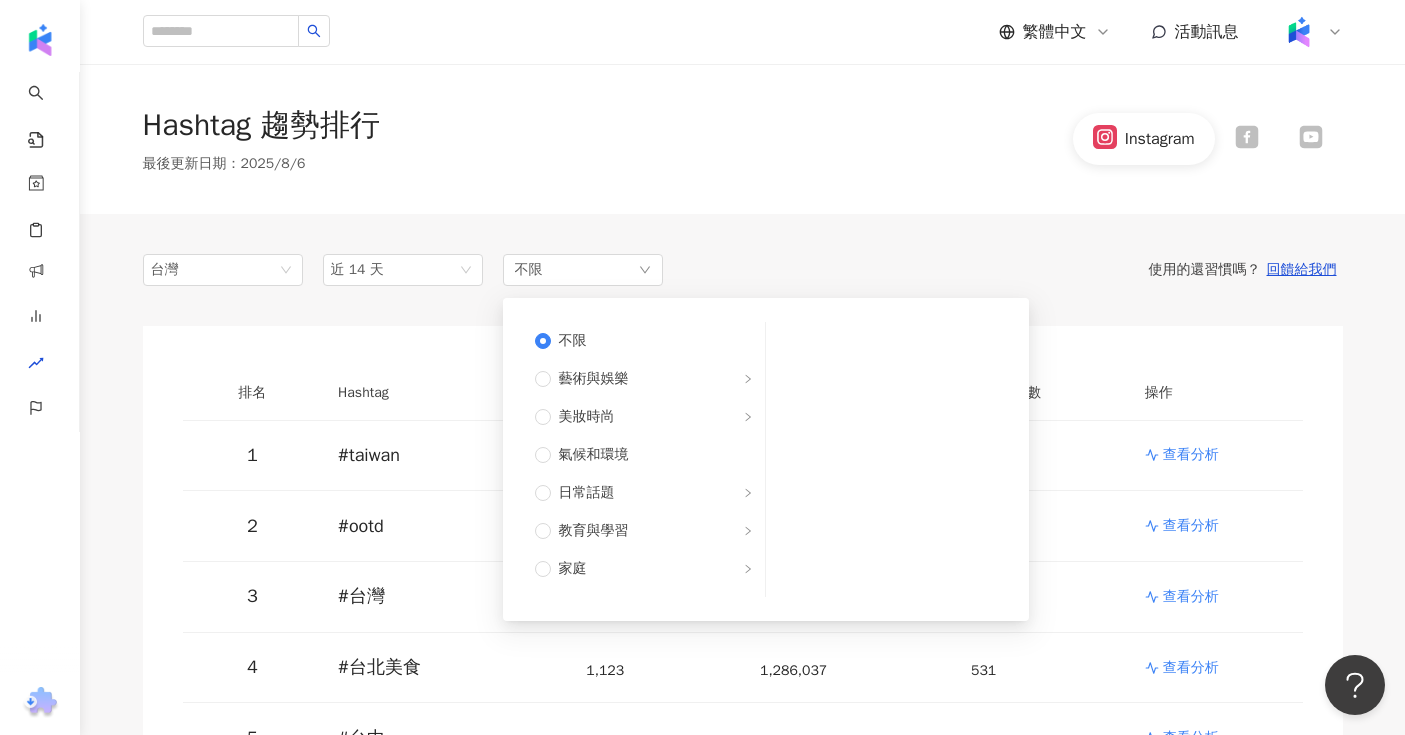 click on "[LAST]" at bounding box center [743, 3892] 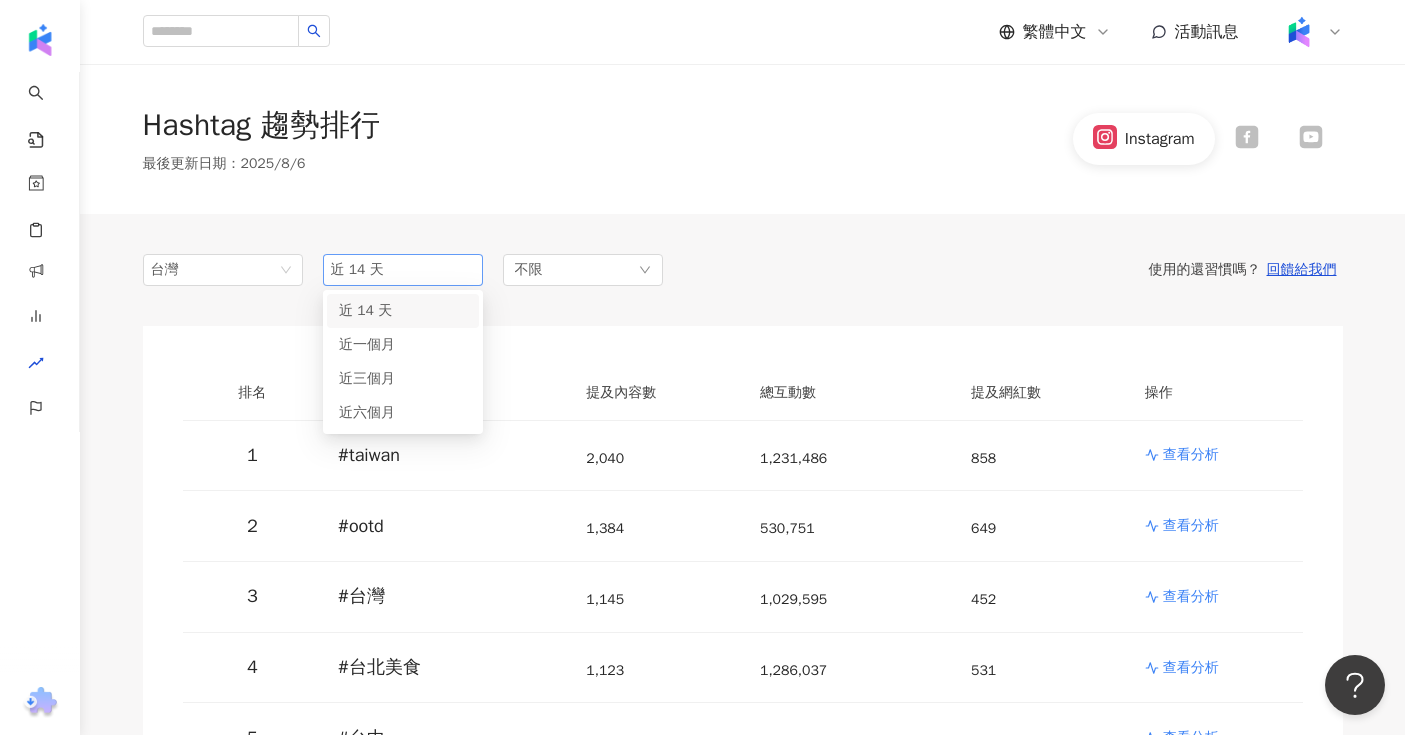 click on "近 14 天" at bounding box center (357, 269) 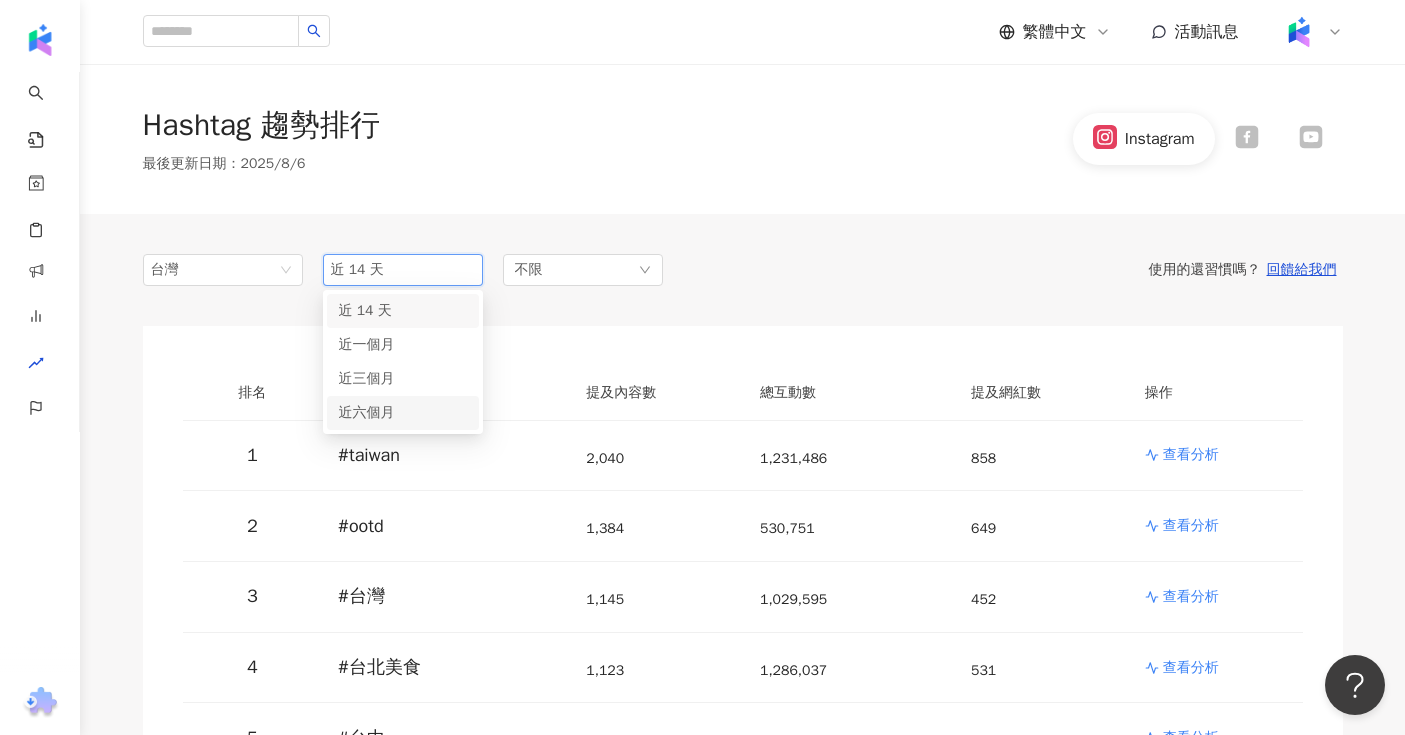 click on "近六個月" at bounding box center [367, 412] 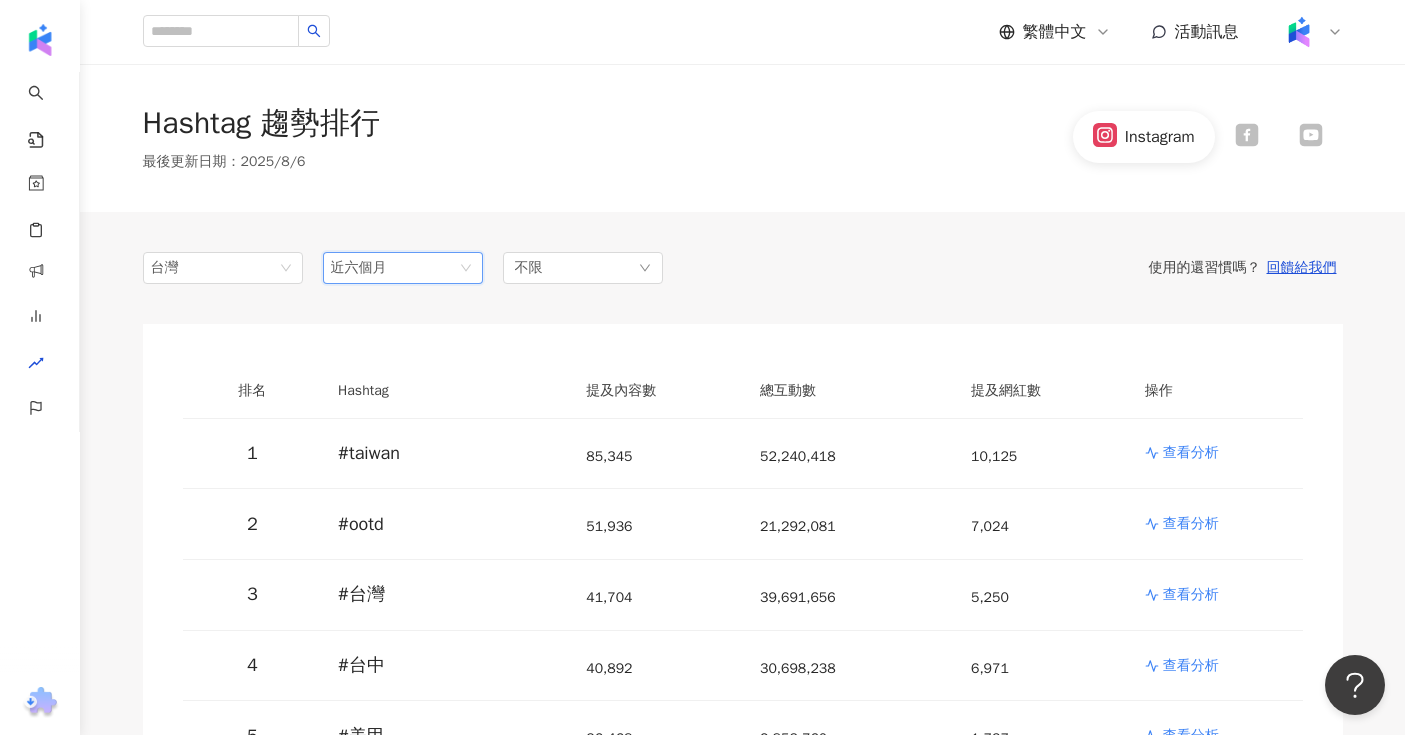 scroll, scrollTop: 0, scrollLeft: 0, axis: both 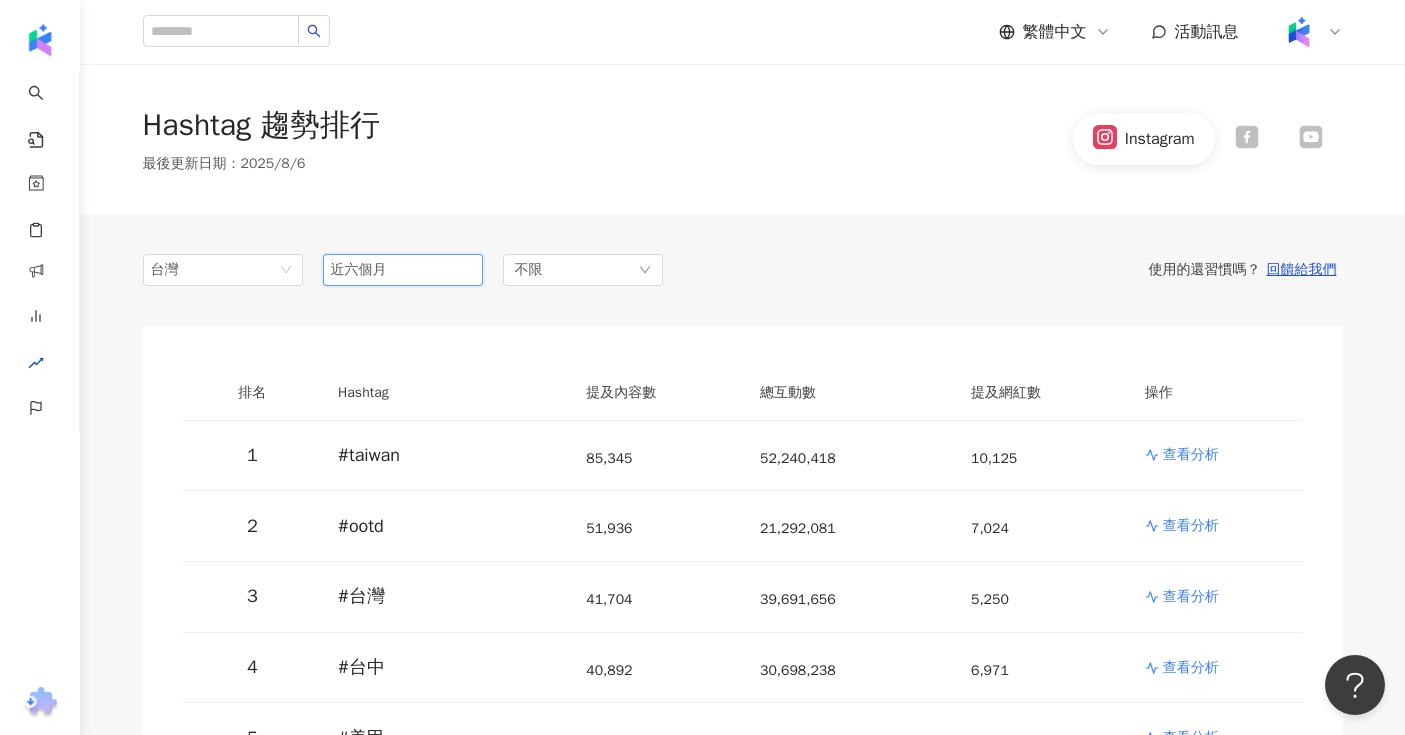 click on "近六個月" at bounding box center (403, 270) 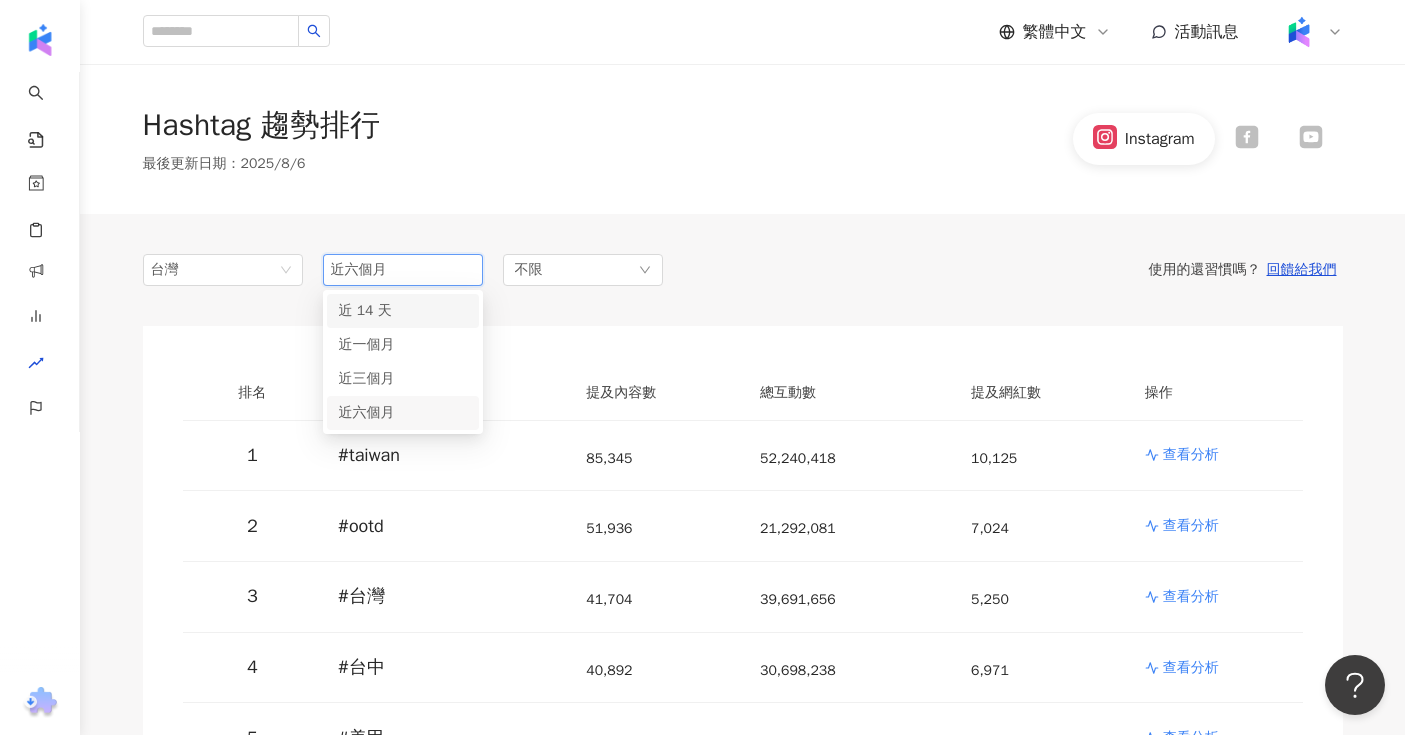 click on "近 14 天" at bounding box center [403, 311] 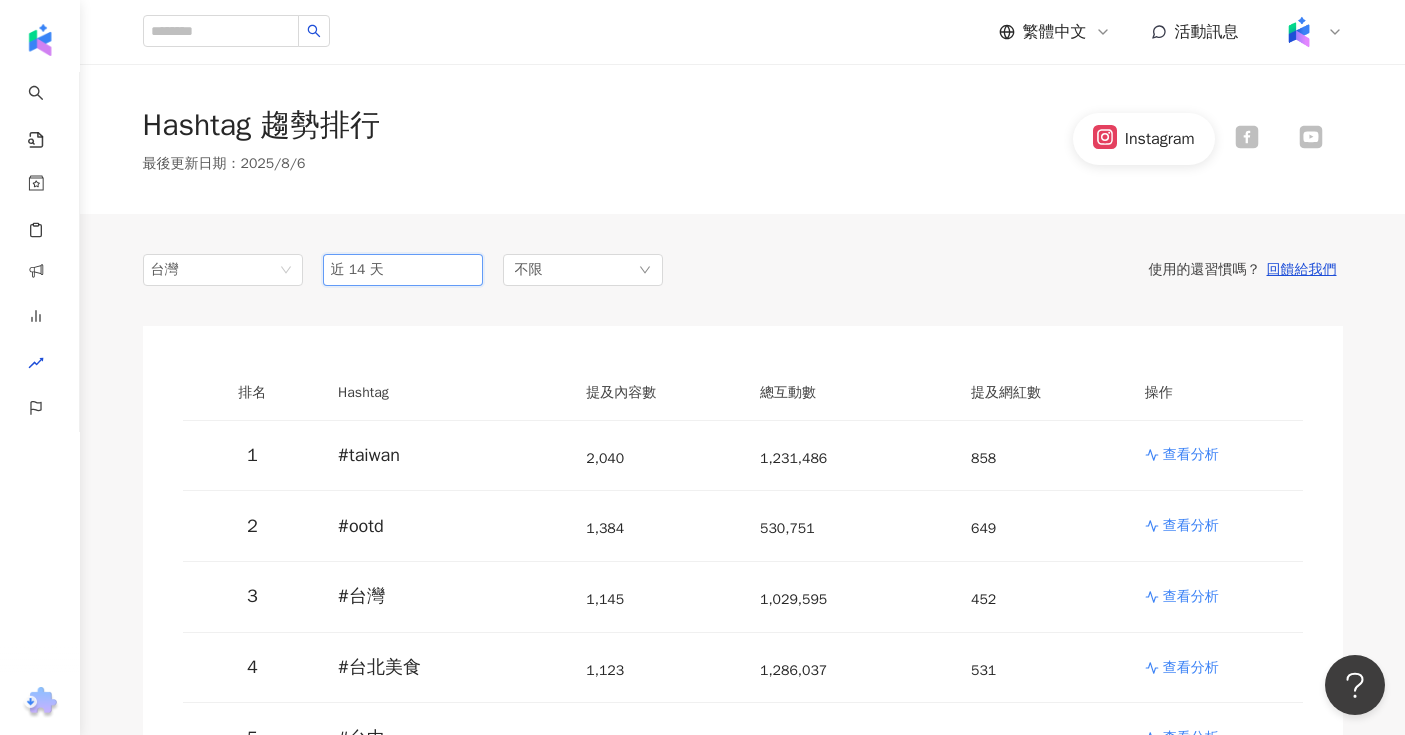click on "近 14 天" at bounding box center (403, 270) 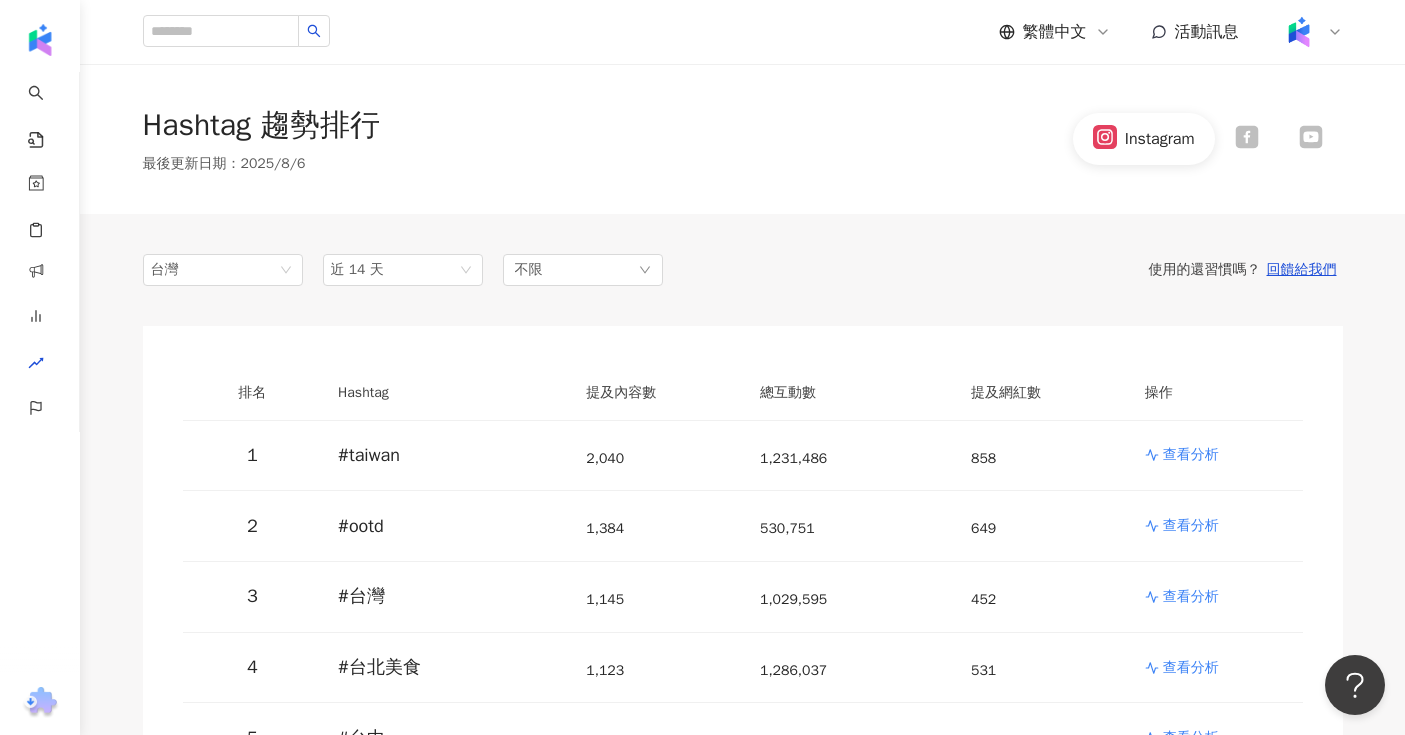click on "[COUNTRY] tw jp hk [COUNTRY] 日本 香港 馬來西亞 近 14 天 1m 3m 6m 近 14 天 近一個月 近三個月 近六個月 不限 使用的還習慣嗎？ 回饋給我們 排名 Hashtag 提及內容數 總互動數 提及網紅數 操作             1 #taiwan 2,040 1,231,486 858 查看分析 2 #ootd 1,384 530,751 649 查看分析 3 #台灣 1,145 1,029,595 452 查看分析 4 #台北美食 1,123 1,286,037 531 查看分析 5 #台中 1,033 764,873 577 查看分析 6 #台中美食 948 1,168,685 432 查看分析 7 #台北 895 1,279,219 507 查看分析 8 #搞笑 889 1,879,215 351 查看分析 9 #taipei 851 428,309 449 查看分析 10 #台南 843 678,382 375 查看分析 11 #星座 810 3,356,936 82 查看分析 12 #日常 746 897,345 394 查看分析 13 #高雄 719 335,944 396 查看分析 14 #高雄美食 718 806,990 309 查看分析 15 #語錄 703 1,686,048 156 查看分析 16 #穿搭 629 1,124,158 320 查看分析 16 #美甲 629 38,623 190 查看分析 18 #tattoo 619 44,817 245 查看分析" at bounding box center (743, 3892) 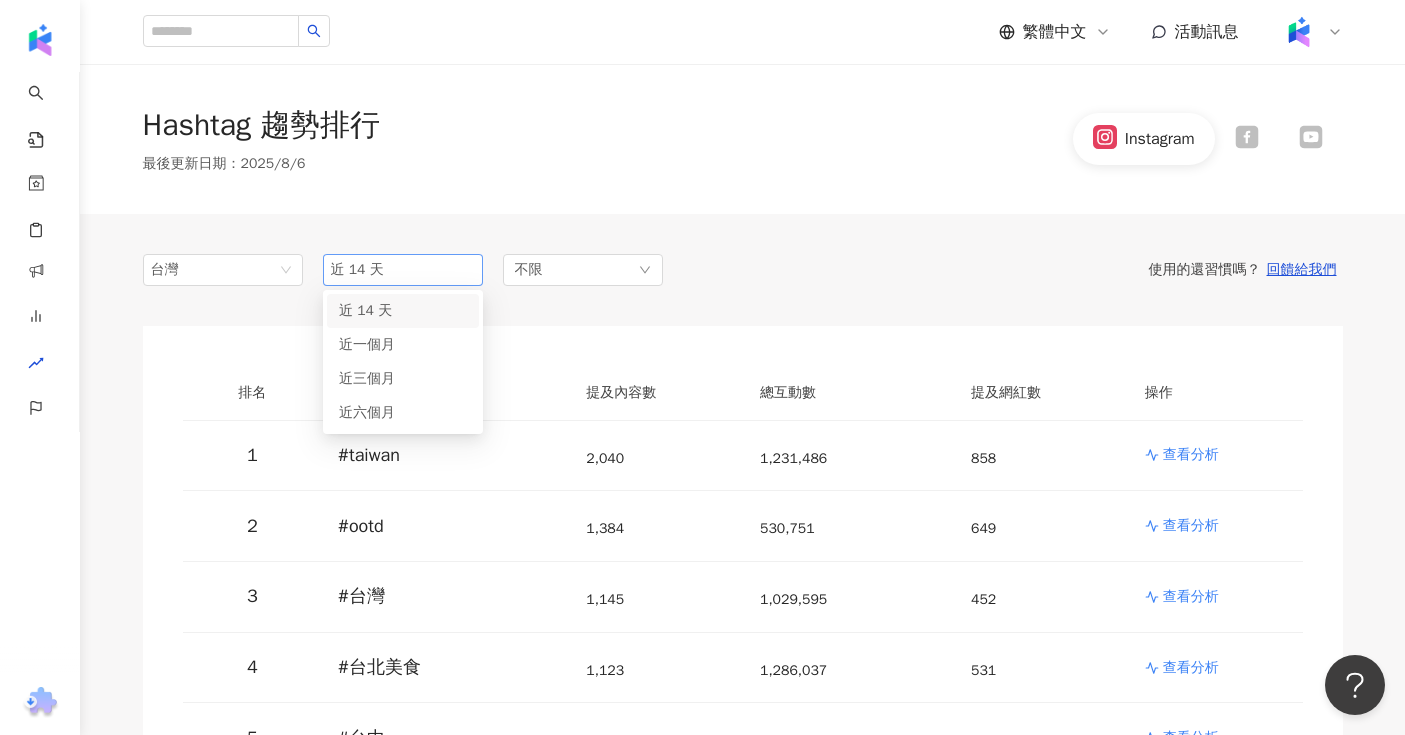click on "近 14 天" at bounding box center (403, 270) 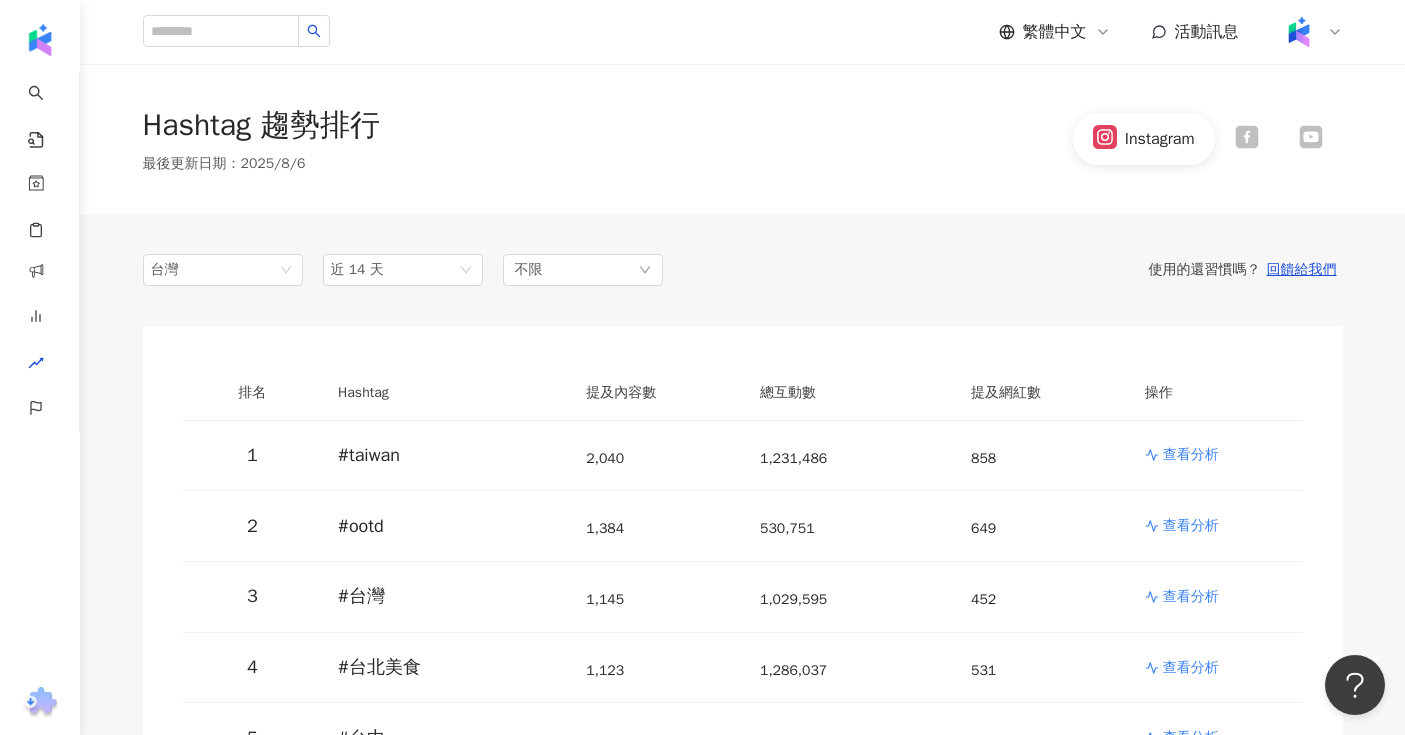 click on "排名 Hashtag 提及內容數 總互動數 提及網紅數 操作             1 #taiwan 2,040 1,231,486 858 查看分析 2 #ootd 1,384 530,751 649 查看分析 3 #台灣 1,145 1,029,595 452 查看分析 4 #台北美食 1,123 1,286,037 531 查看分析 5 #台中 1,033 764,873 577 查看分析 6 #台中美食 948 1,168,685 432 查看分析 7 #台北 895 1,279,219 507 查看分析 8 #搞笑 889 1,879,215 351 查看分析 9 #taipei 851 428,309 449 查看分析 10 #台南 843 678,382 375 查看分析 11 #星座 810 3,356,936 82 查看分析 12 #日常 746 897,345 394 查看分析 13 #高雄 719 335,944 396 查看分析 14 #高雄美食 718 806,990 309 查看分析 15 #語錄 703 1,686,048 156 查看分析 16 #穿搭 629 1,124,158 320 查看分析 16 #美甲 629 38,623 190 查看分析 18 #tattoo 619 44,817 245 查看分析 19 #台南美食 613 997,353 260 查看分析 20 #日本 607 635,529 312 查看分析 21 #fyp 600 2,305,524 316 查看分析 22 #生活 577 613,017 267 查看分析" at bounding box center (743, 3928) 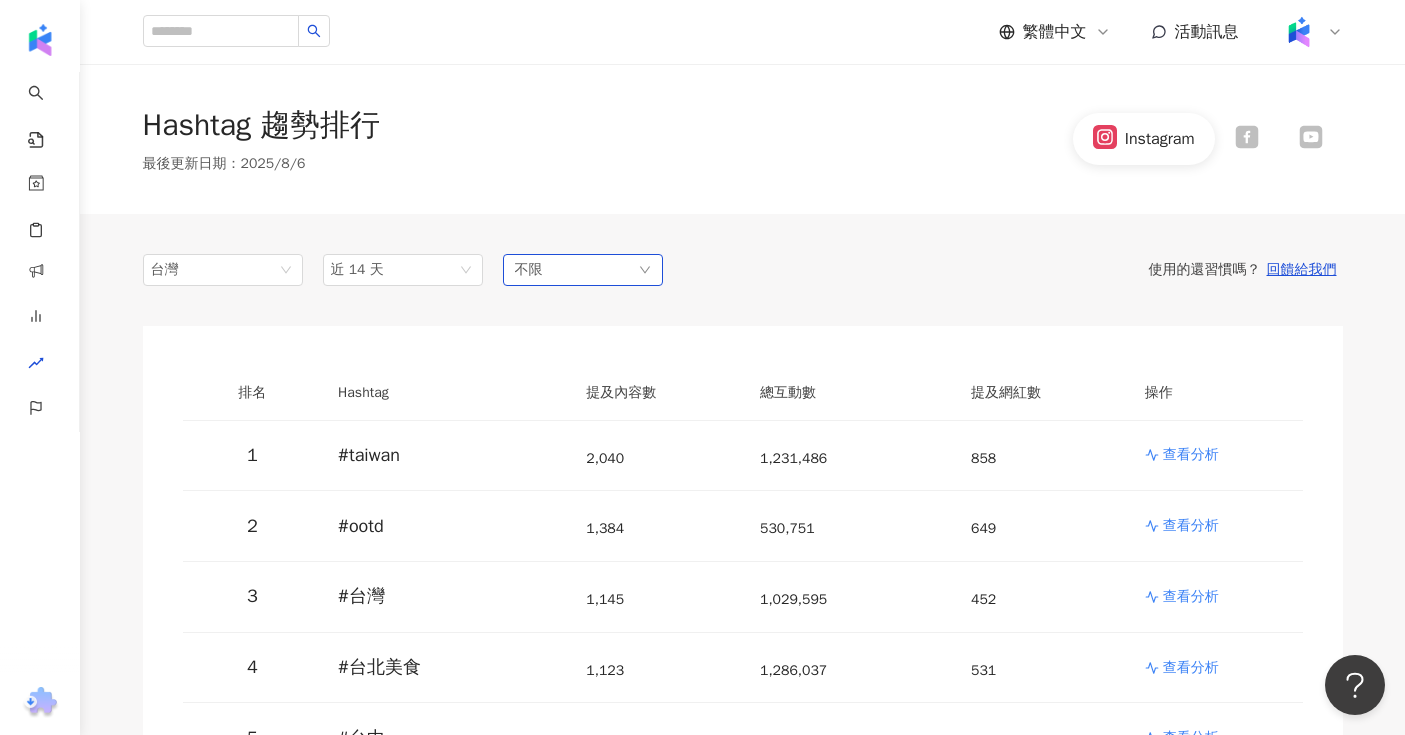 click on "不限" at bounding box center [583, 270] 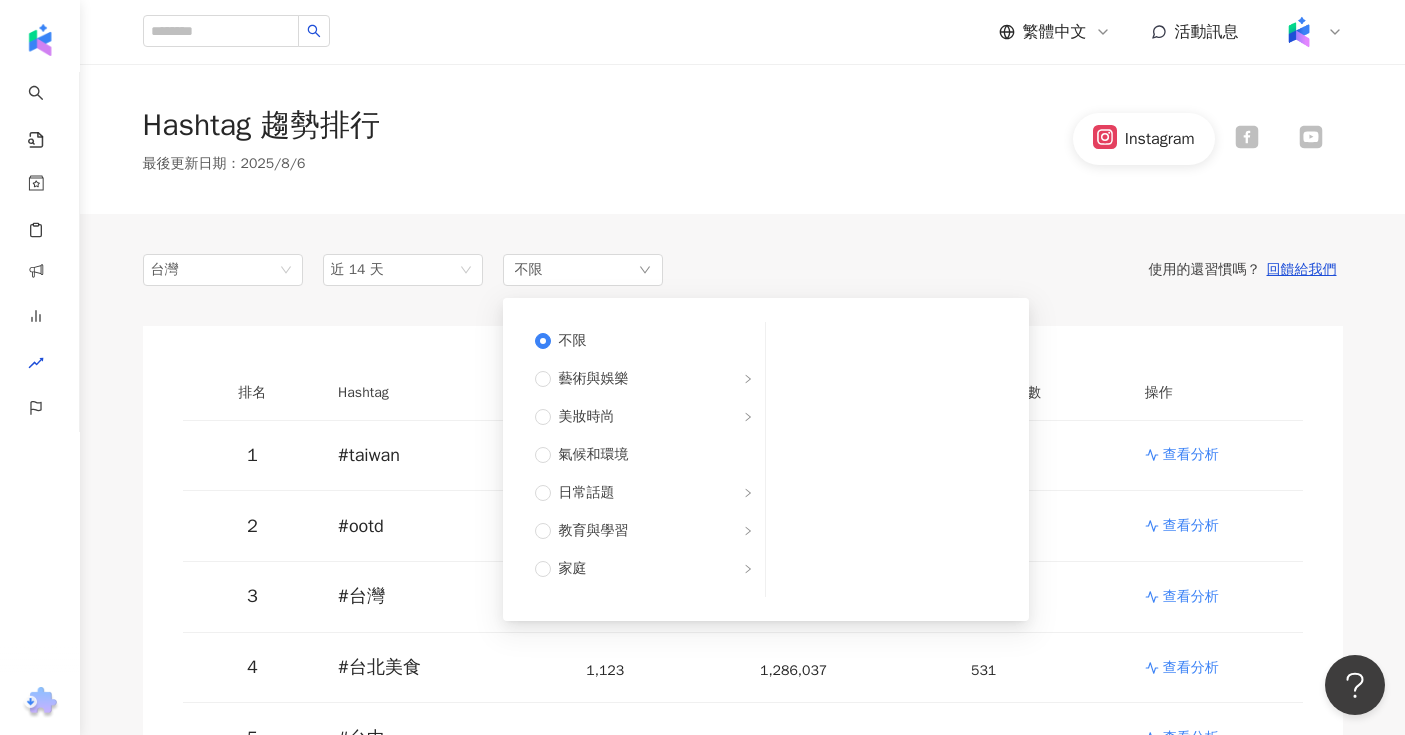 click on "排名 Hashtag 提及內容數 總互動數 提及網紅數 操作             1 #taiwan 2,040 1,231,486 858 查看分析 2 #ootd 1,384 530,751 649 查看分析 3 #台灣 1,145 1,029,595 452 查看分析 4 #台北美食 1,123 1,286,037 531 查看分析 5 #台中 1,033 764,873 577 查看分析 6 #台中美食 948 1,168,685 432 查看分析 7 #台北 895 1,279,219 507 查看分析 8 #搞笑 889 1,879,215 351 查看分析 9 #taipei 851 428,309 449 查看分析 10 #台南 843 678,382 375 查看分析 11 #星座 810 3,356,936 82 查看分析 12 #日常 746 897,345 394 查看分析 13 #高雄 719 335,944 396 查看分析 14 #高雄美食 718 806,990 309 查看分析 15 #語錄 703 1,686,048 156 查看分析 16 #穿搭 629 1,124,158 320 查看分析 16 #美甲 629 38,623 190 查看分析 18 #tattoo 619 44,817 245 查看分析 19 #台南美食 613 997,353 260 查看分析 20 #日本 607 635,529 312 查看分析 21 #fyp 600 2,305,524 316 查看分析 22 #生活 577 613,017 267 查看分析" at bounding box center [743, 3928] 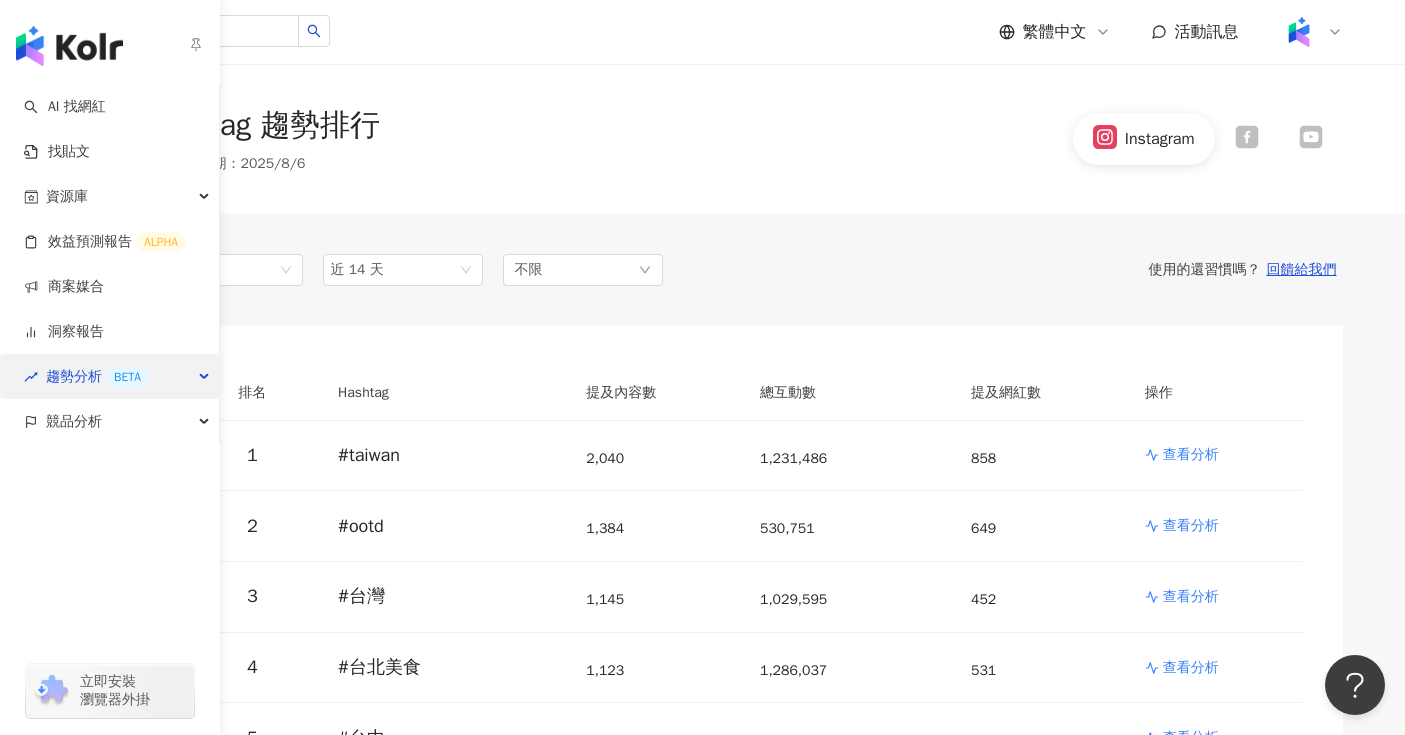 click on "趨勢分析 BETA" at bounding box center (97, 376) 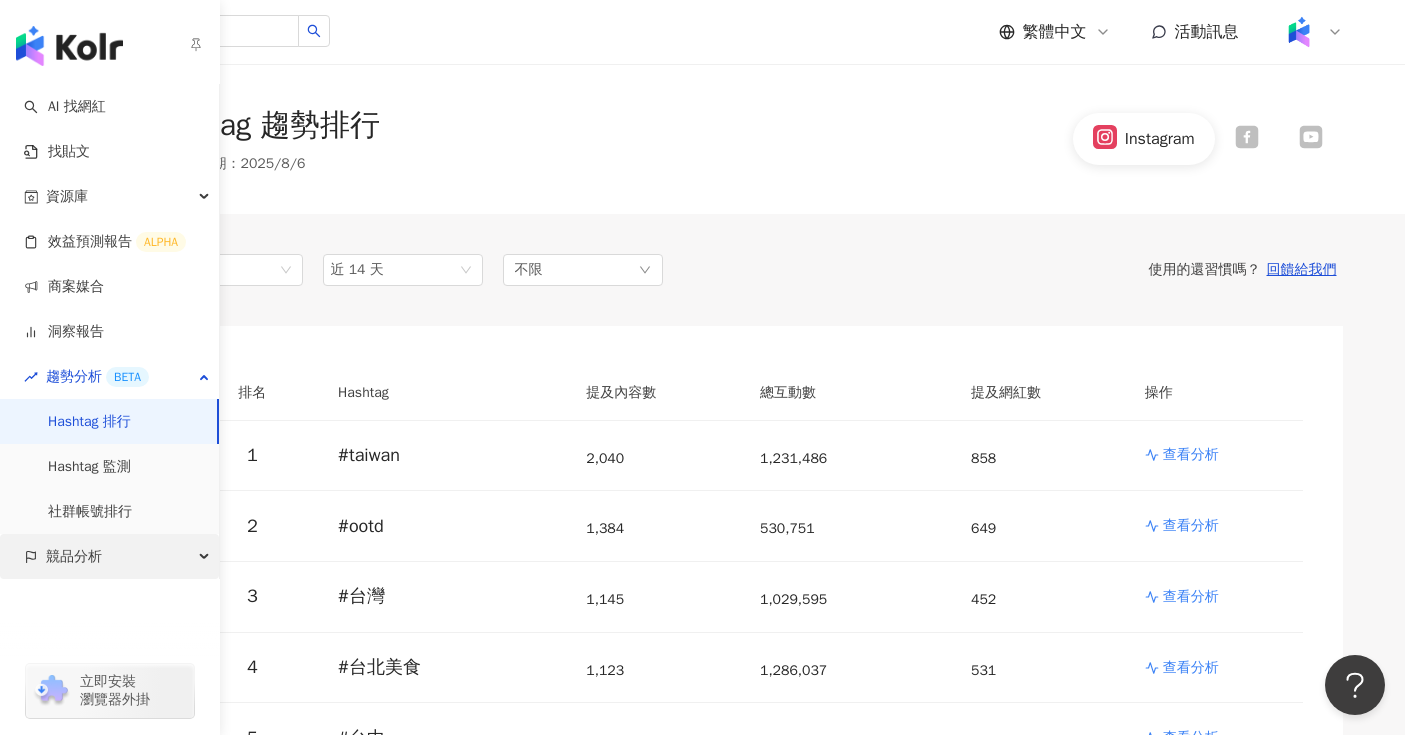 click on "競品分析" at bounding box center [74, 556] 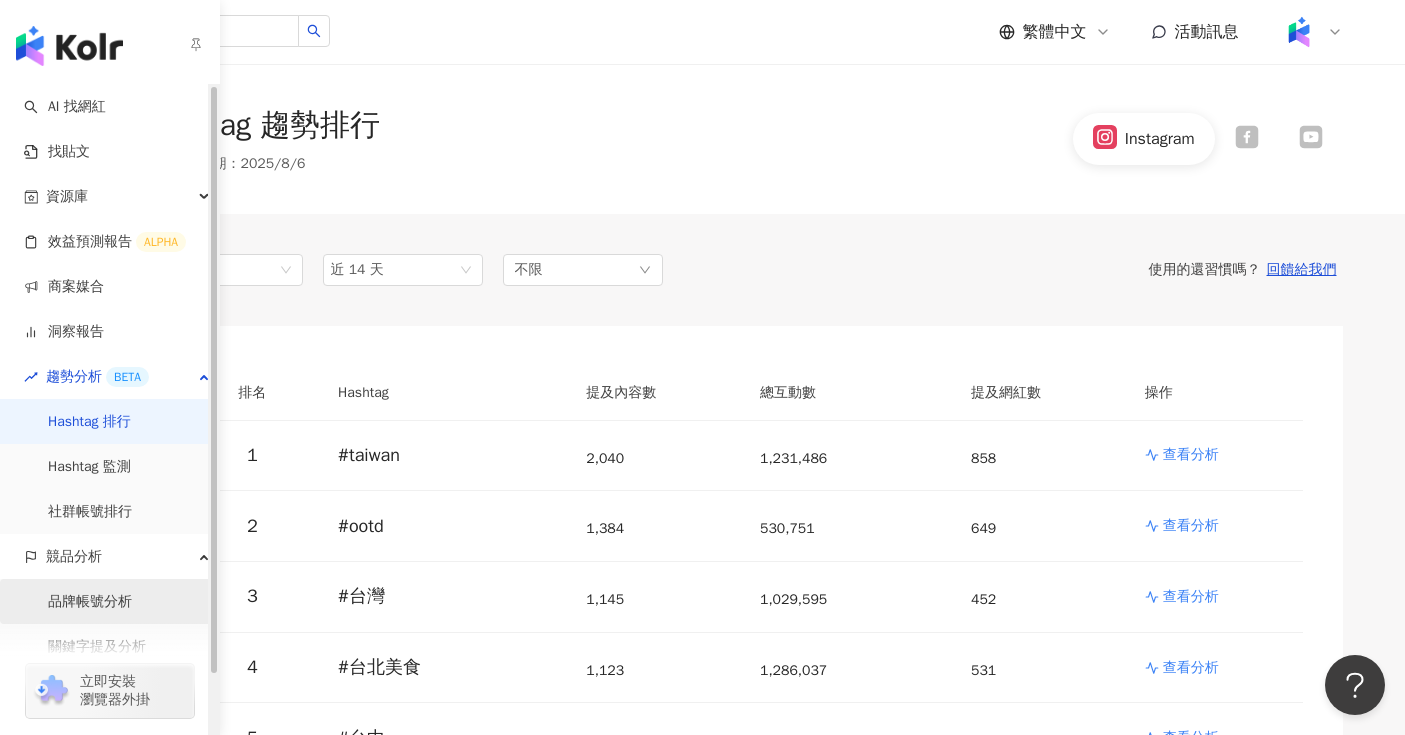 scroll, scrollTop: 66, scrollLeft: 0, axis: vertical 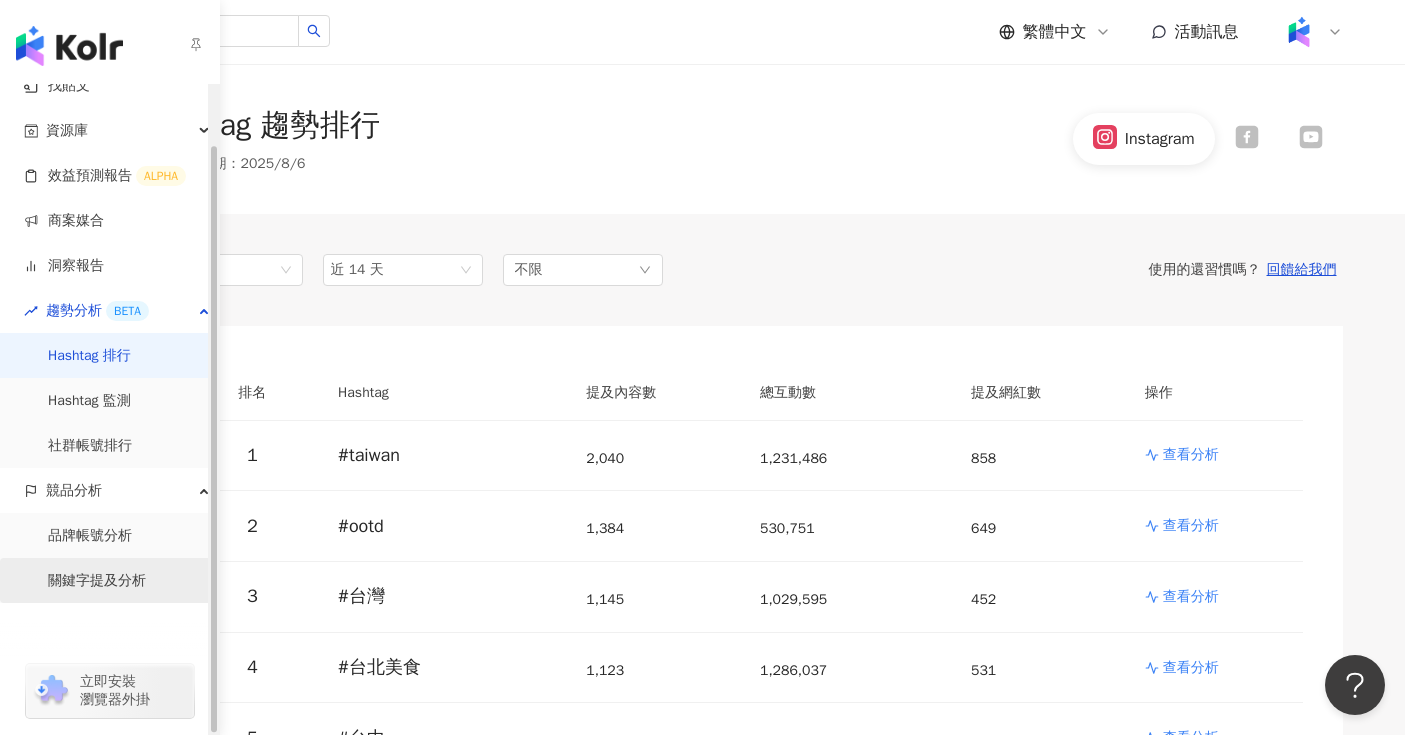 click on "關鍵字提及分析" at bounding box center (97, 581) 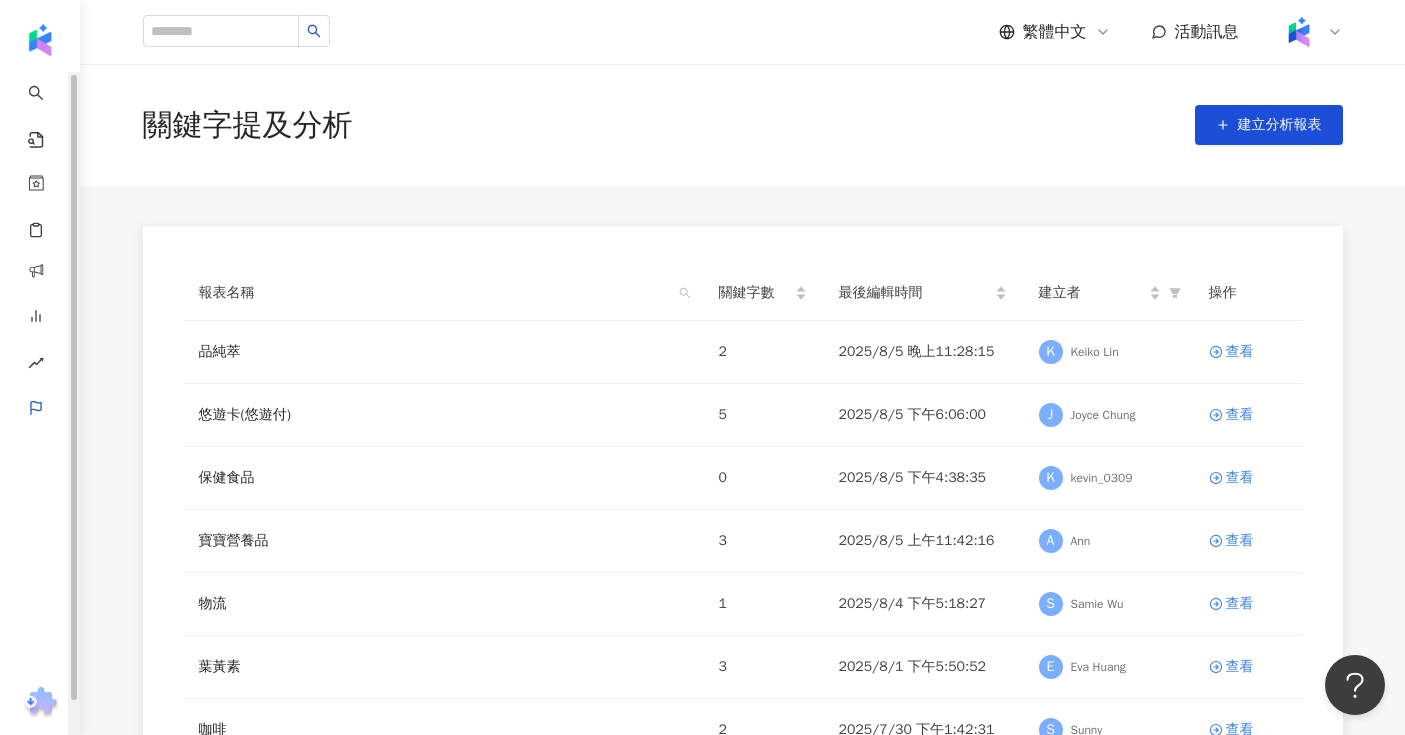 scroll, scrollTop: 0, scrollLeft: 0, axis: both 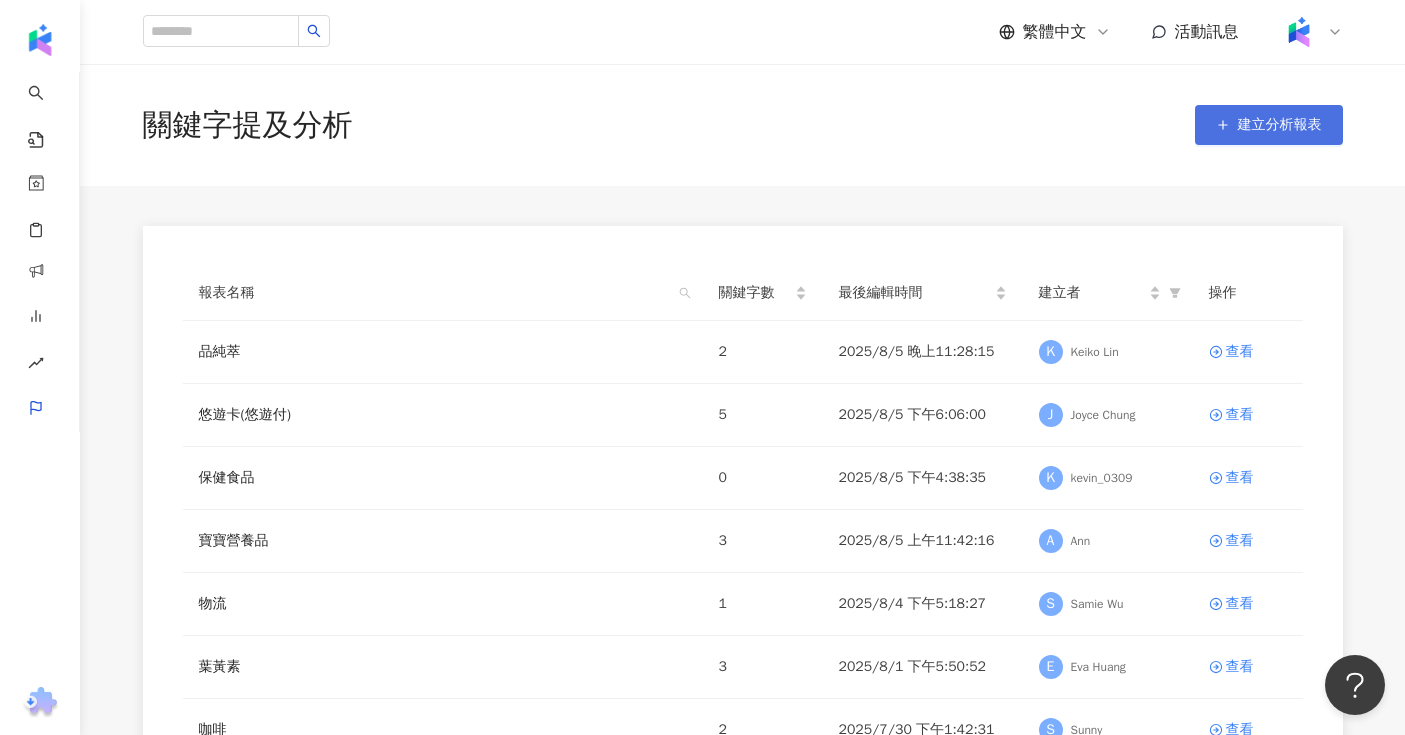 click on "建立分析報表" at bounding box center [1269, 125] 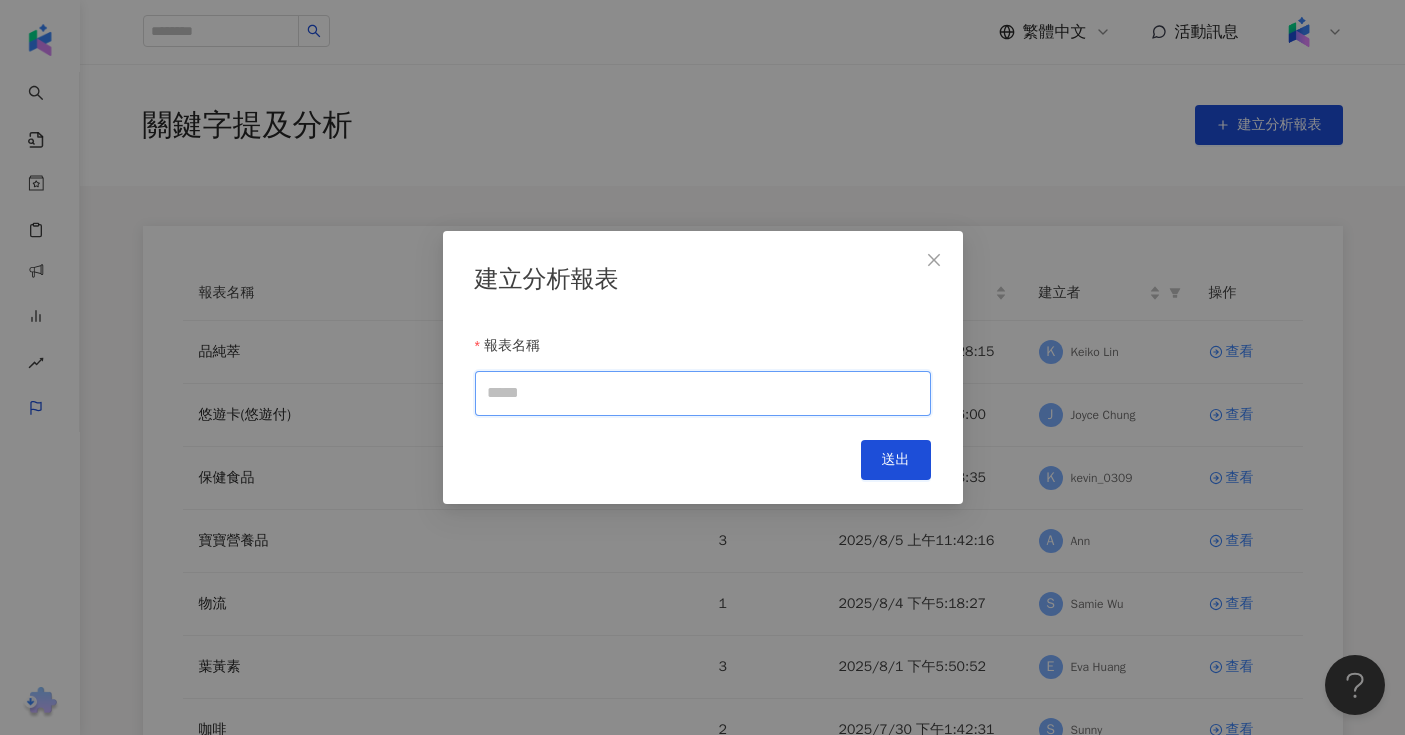 click on "報表名稱" at bounding box center (703, 393) 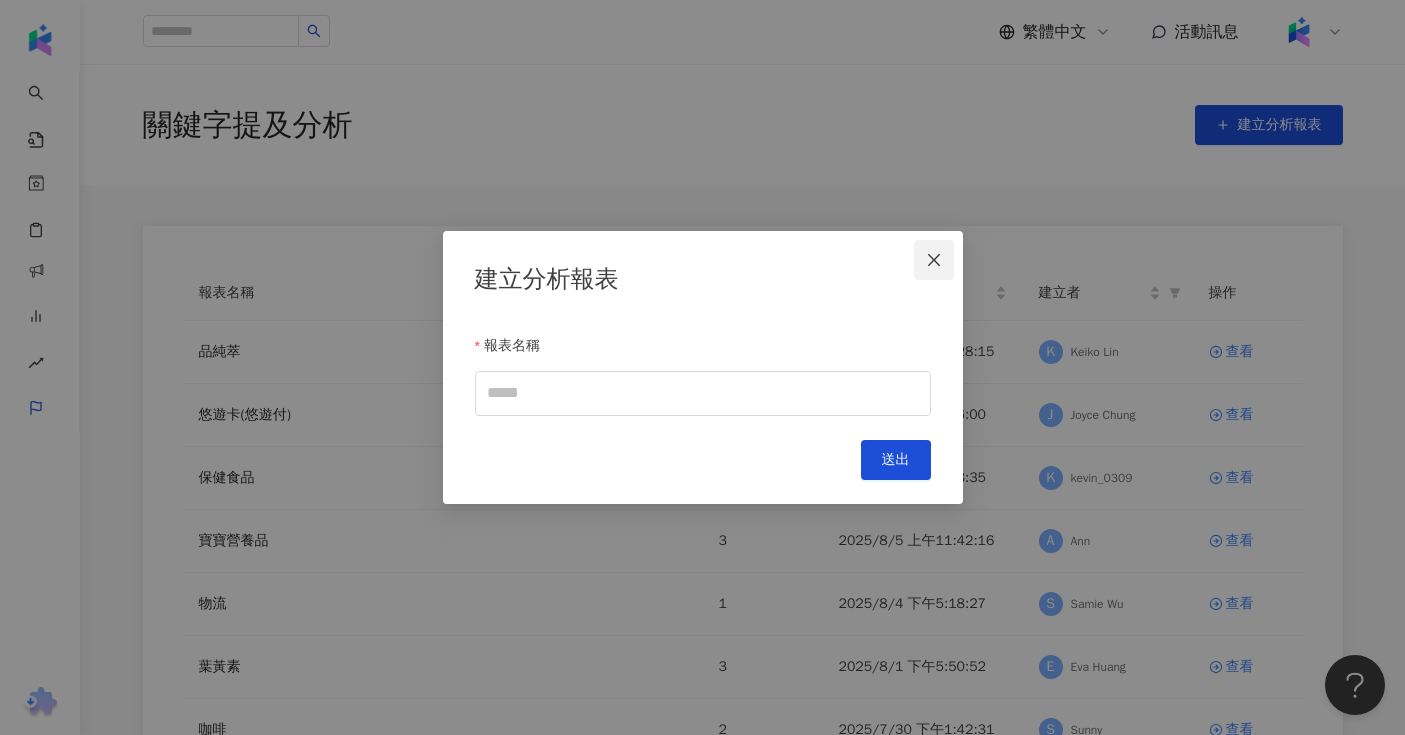 click at bounding box center [934, 260] 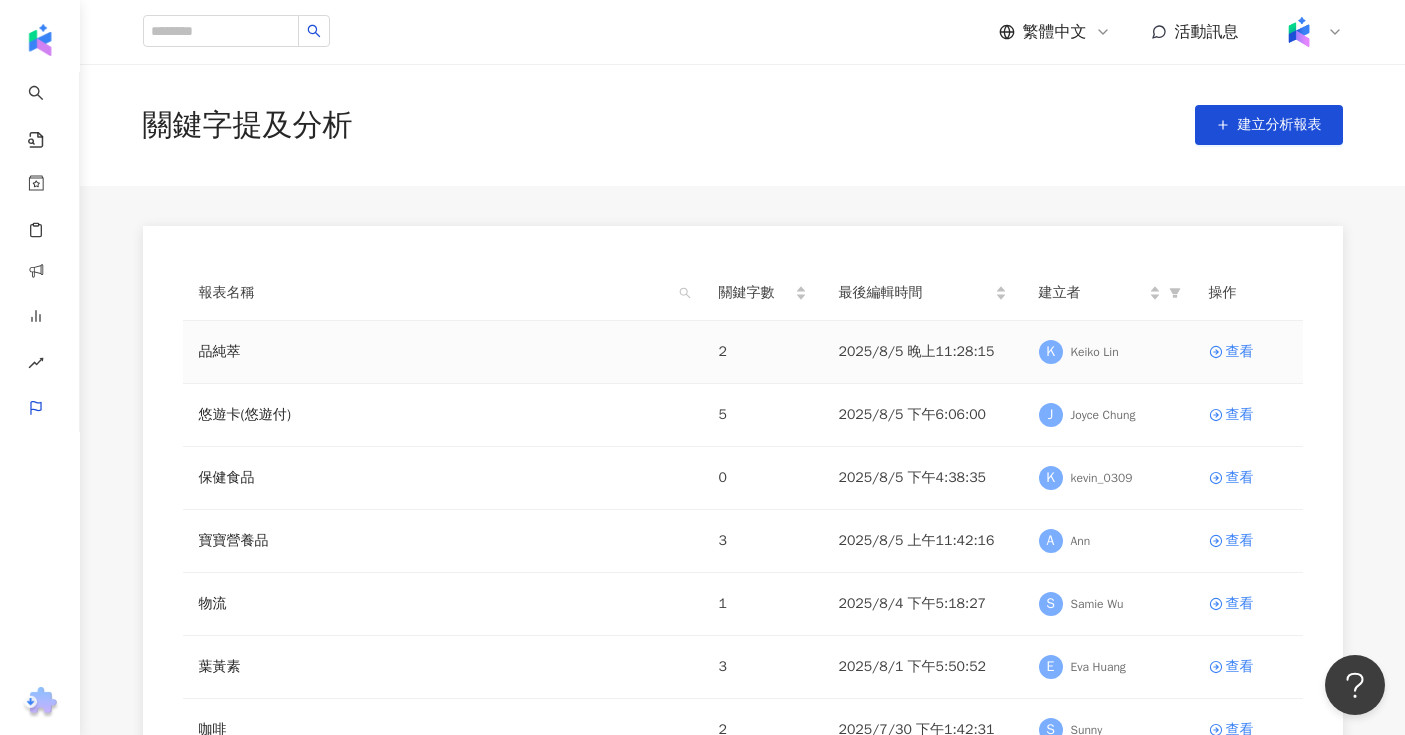 click on "查看" at bounding box center (1248, 352) 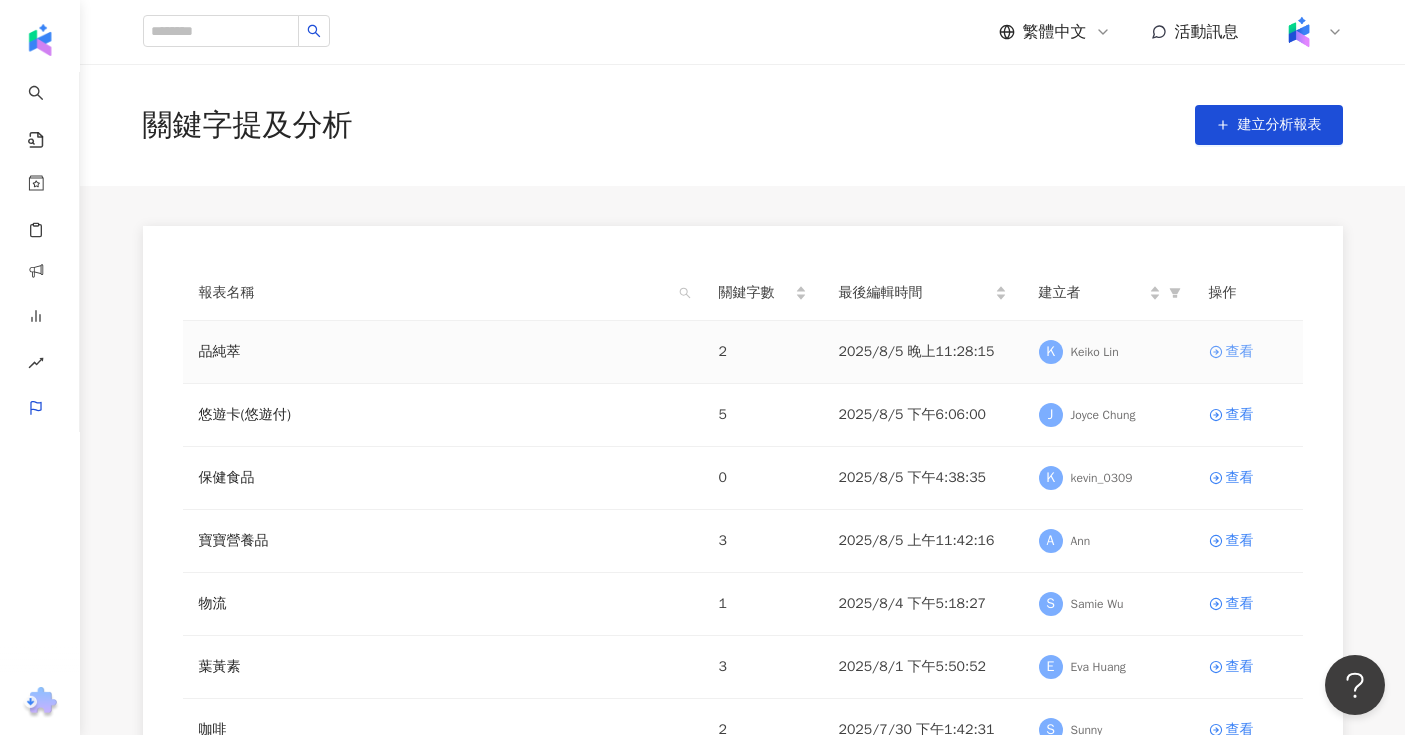 click on "查看" at bounding box center (1240, 352) 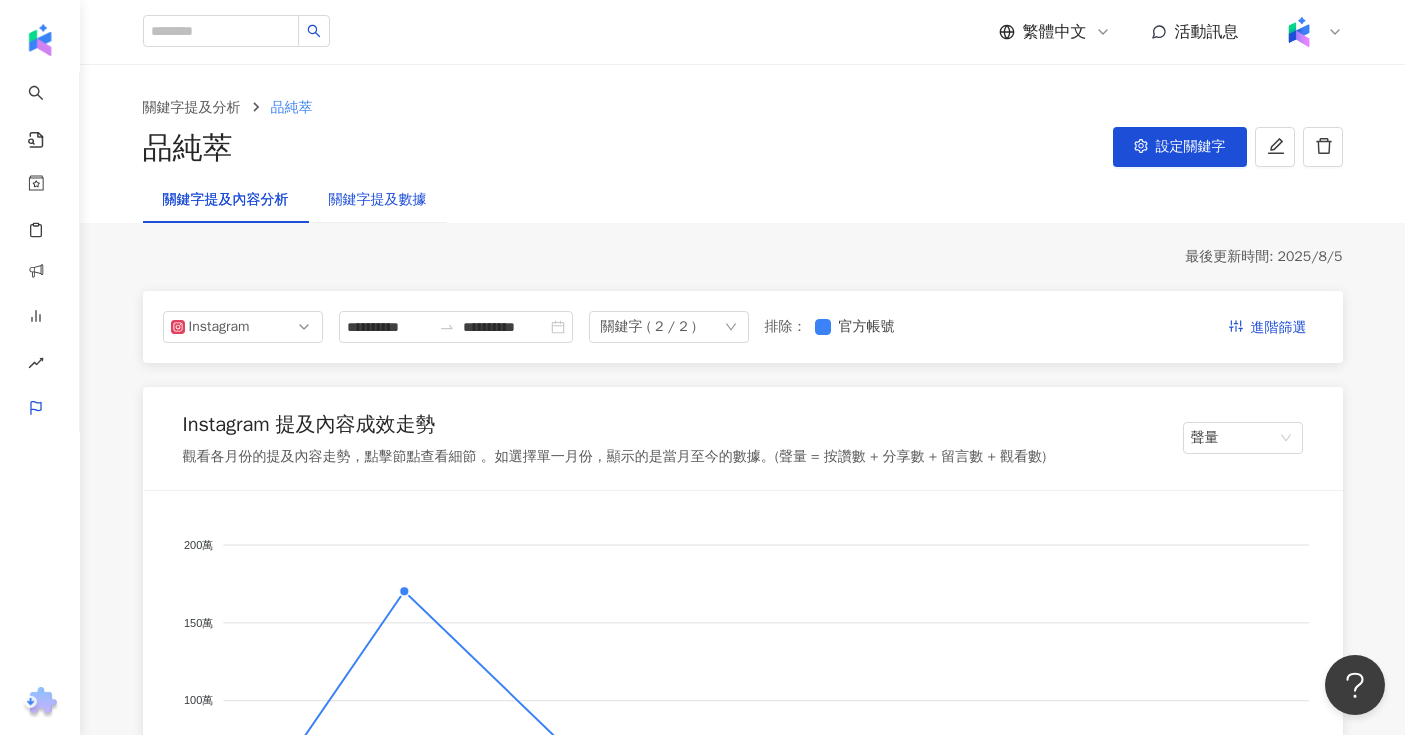 click on "關鍵字提及數據" at bounding box center [378, 200] 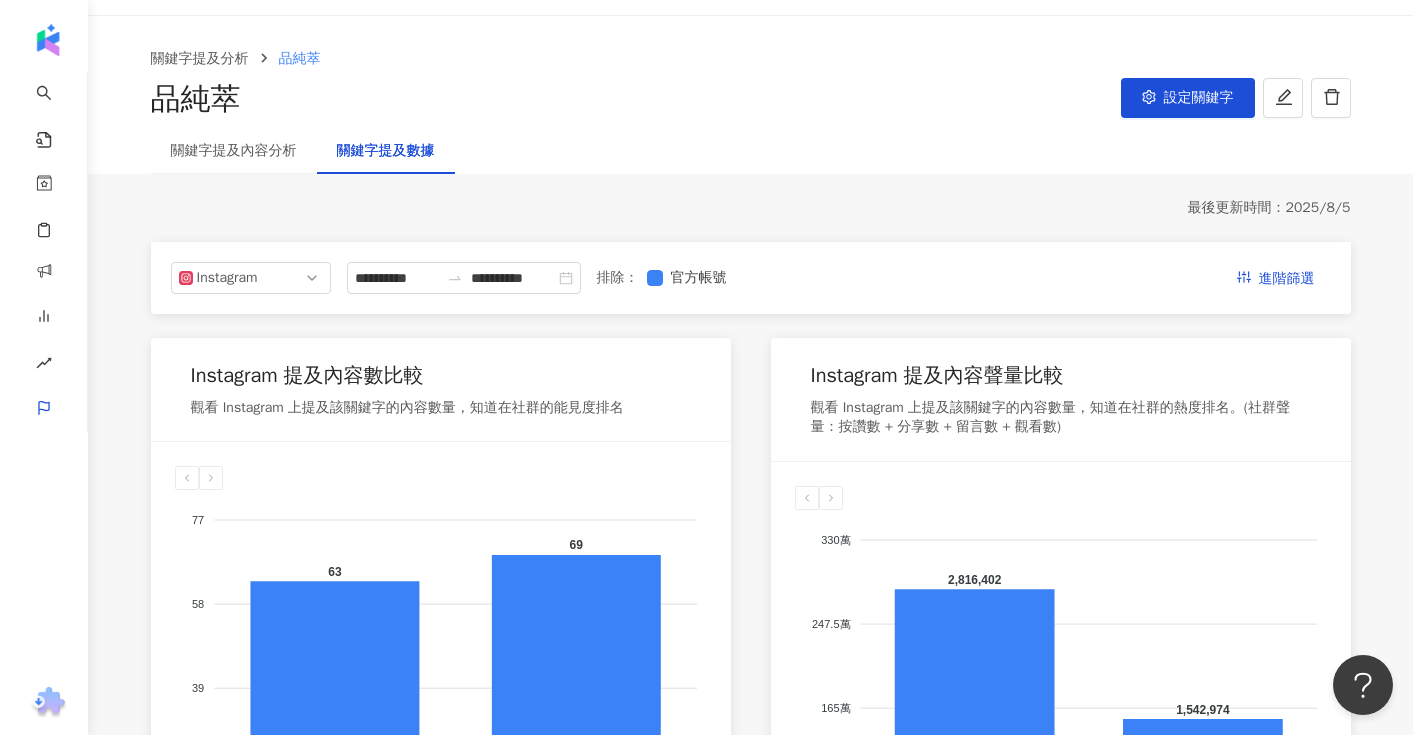 scroll, scrollTop: 0, scrollLeft: 0, axis: both 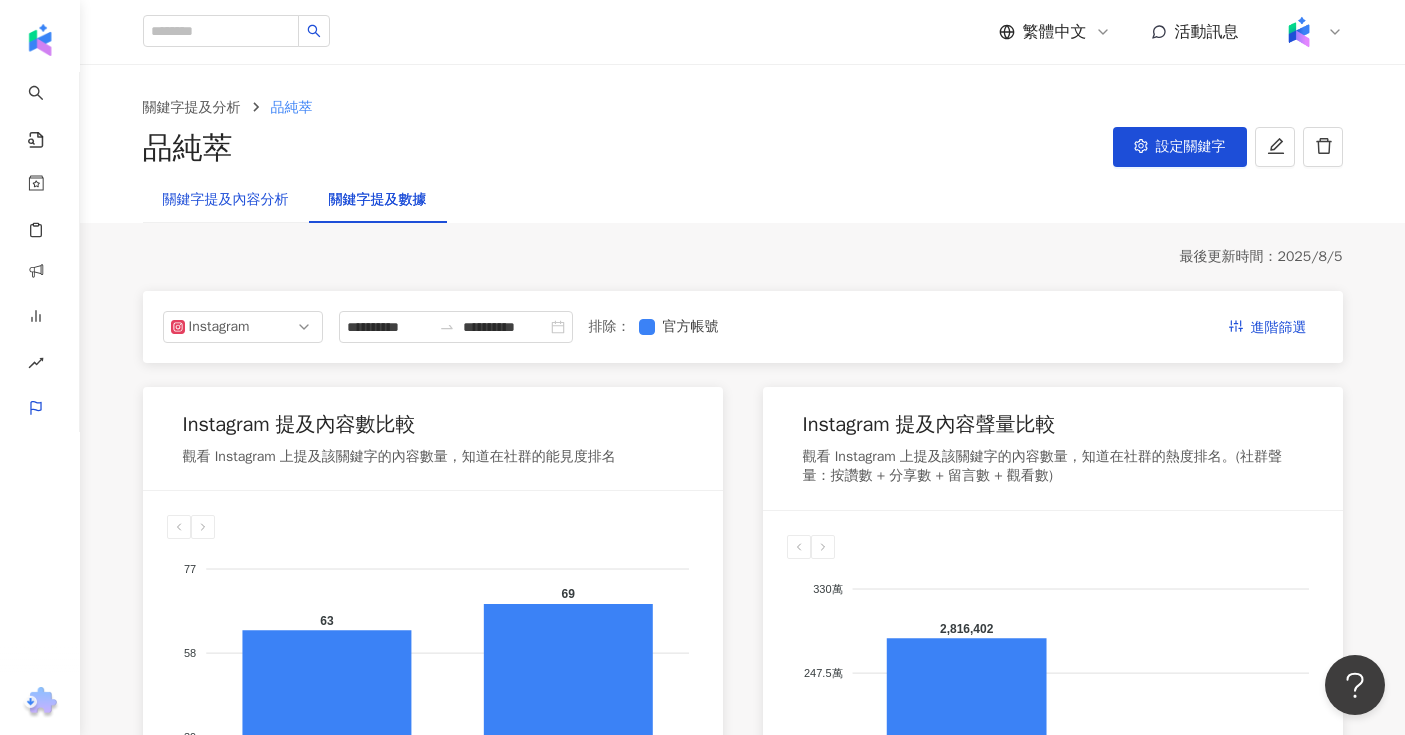 click on "關鍵字提及內容分析" at bounding box center [226, 200] 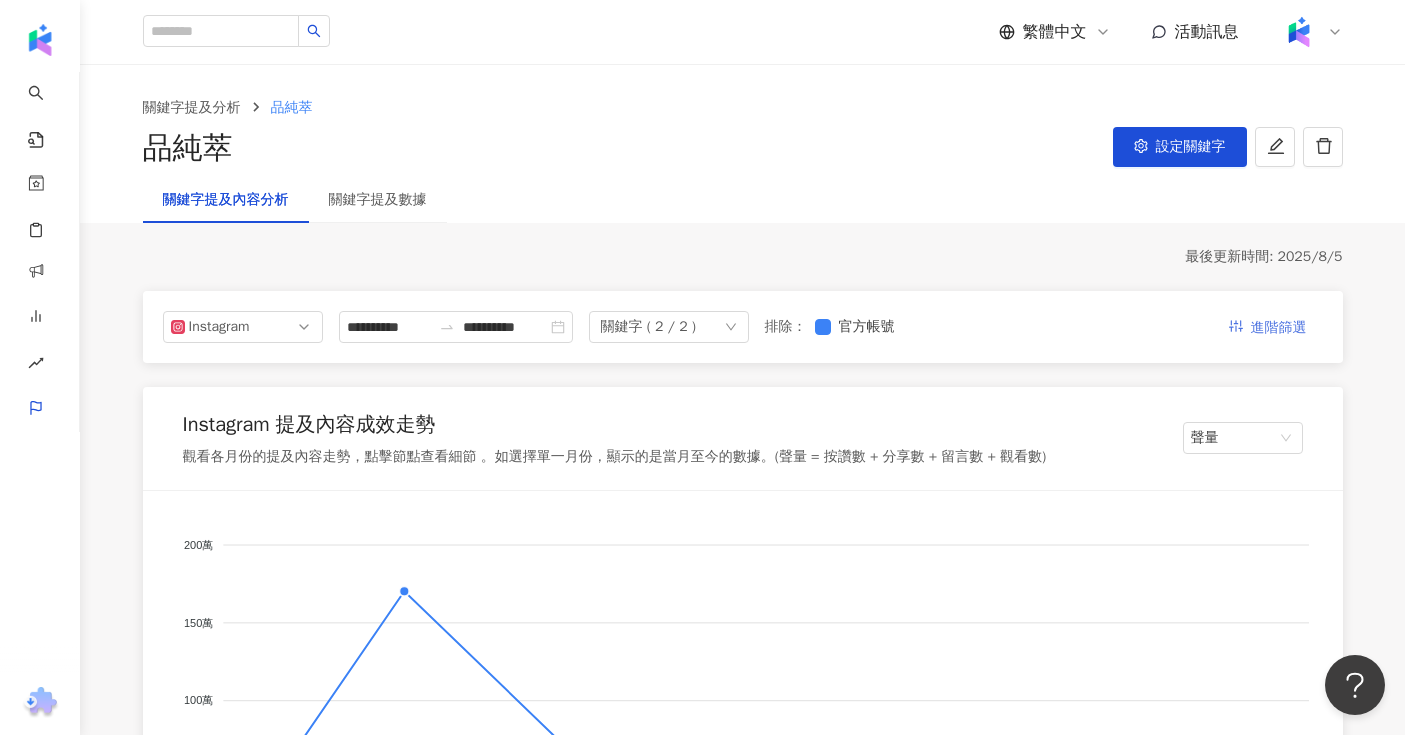 click on "進階篩選" at bounding box center [1279, 328] 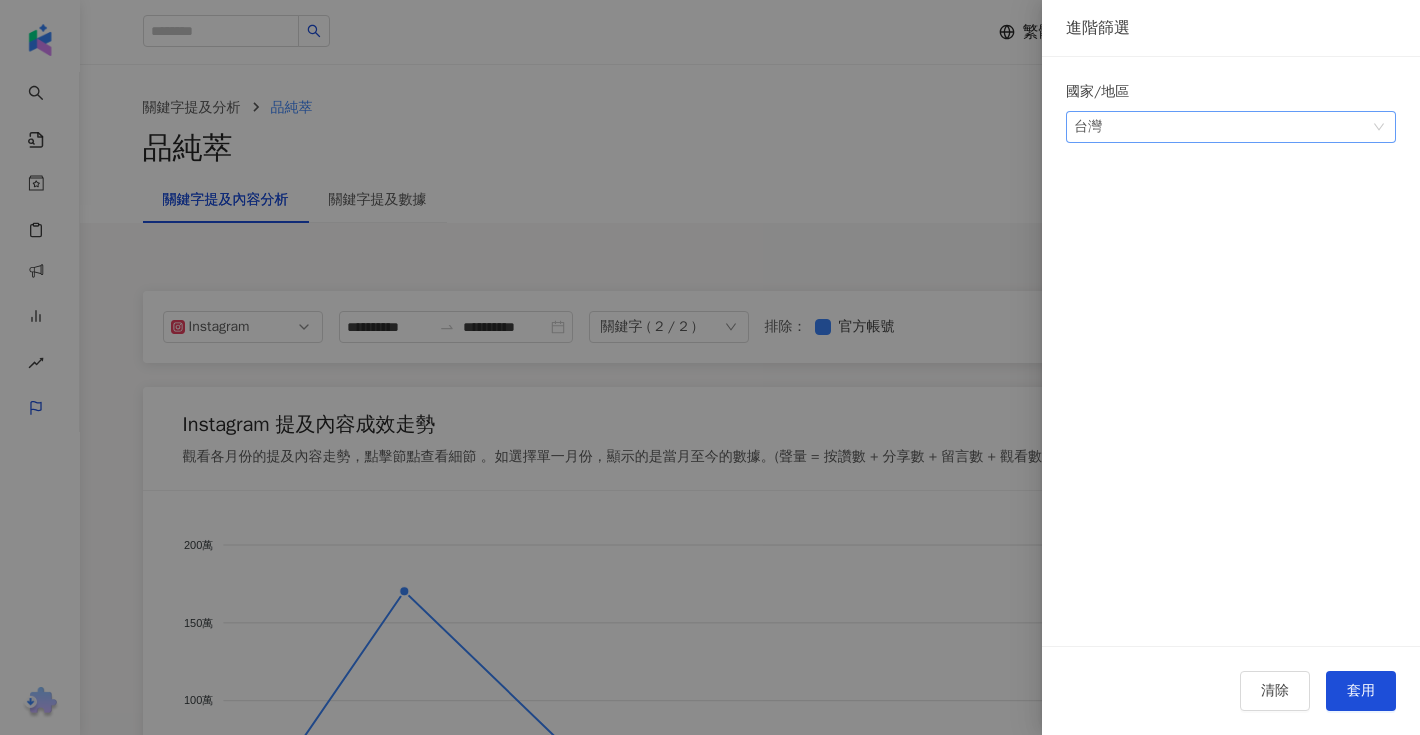 click on "台灣" at bounding box center [1231, 127] 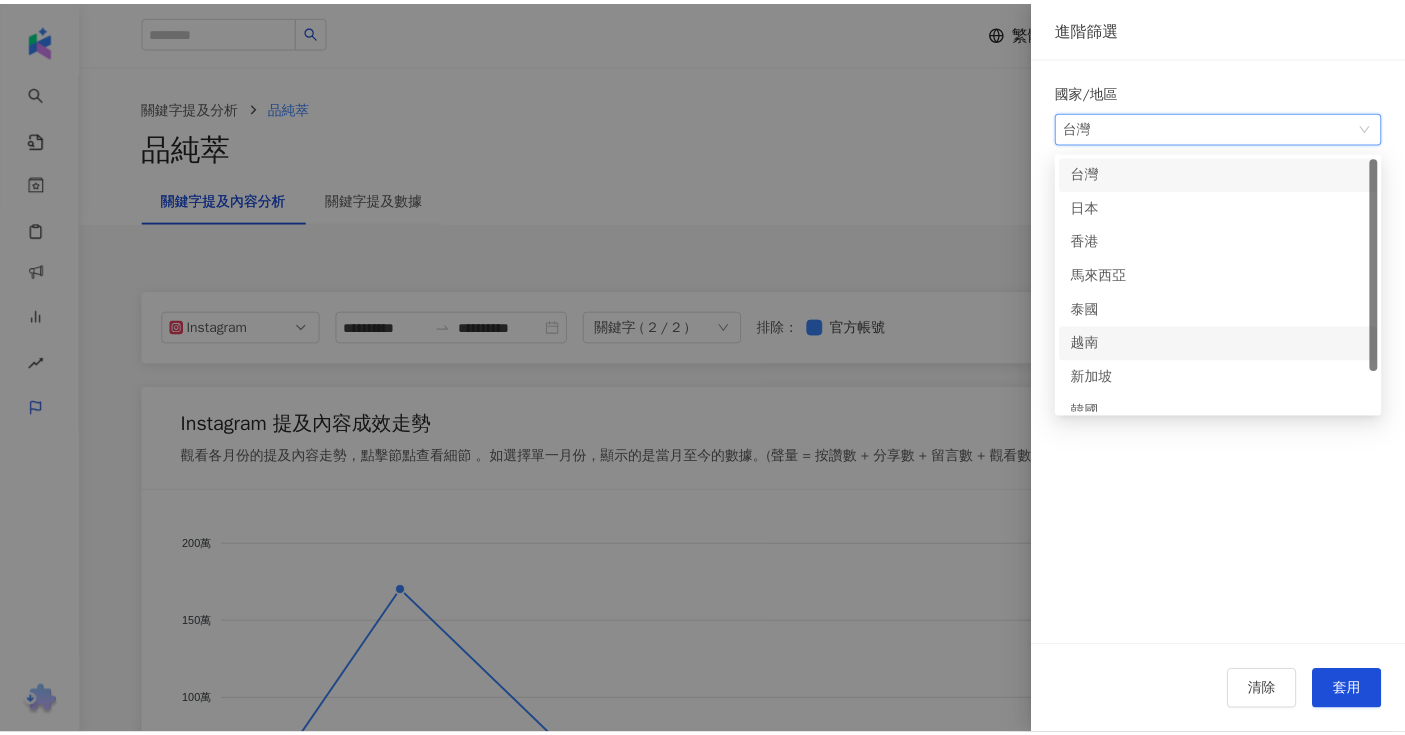 scroll, scrollTop: 50, scrollLeft: 0, axis: vertical 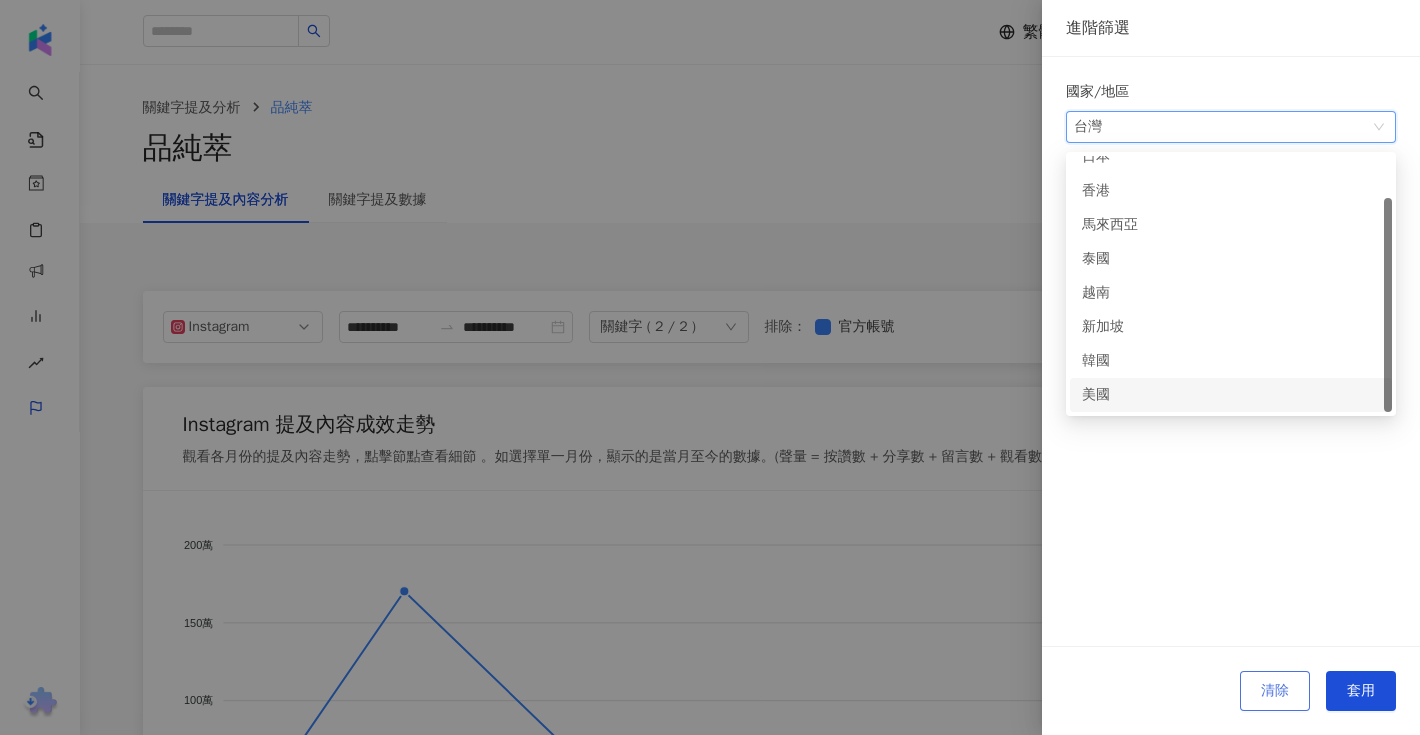 click on "清除" at bounding box center (1275, 691) 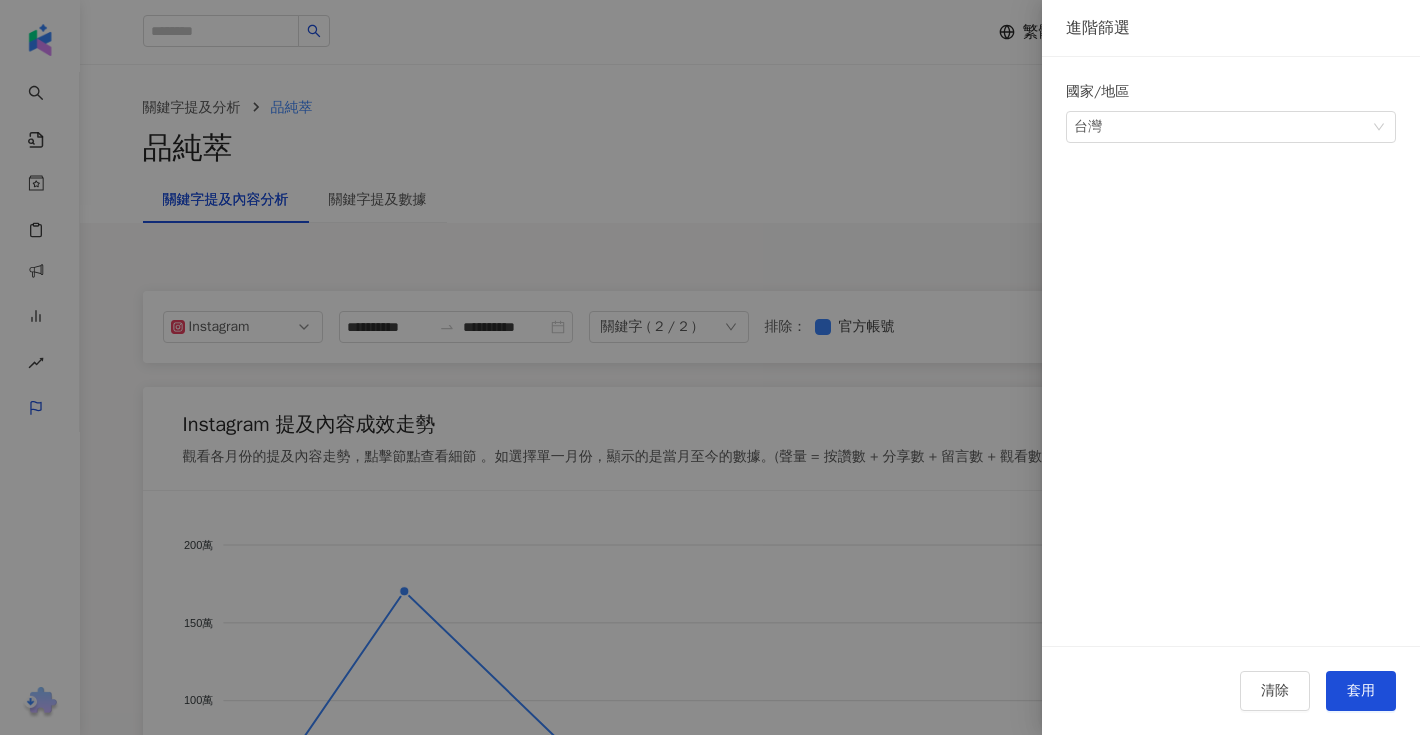 click at bounding box center [710, 367] 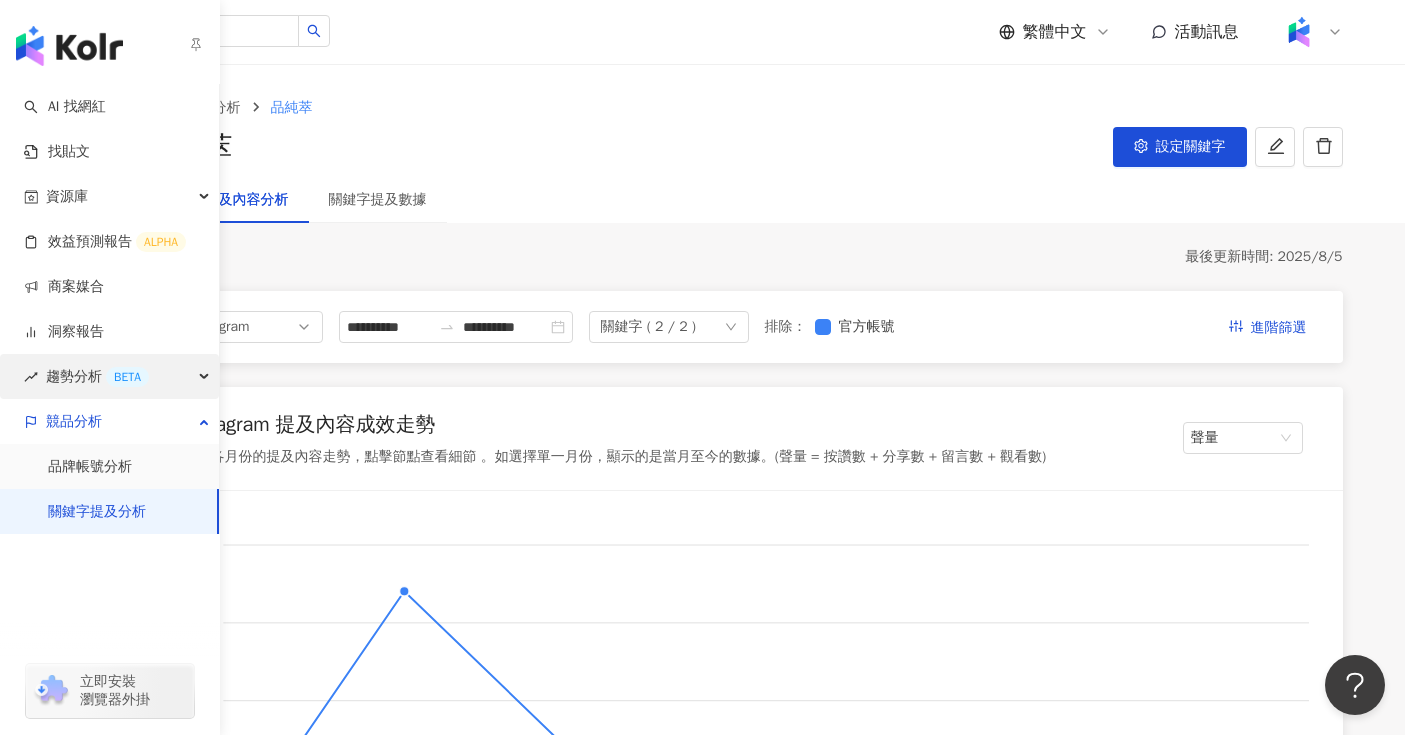 click on "趨勢分析 BETA" at bounding box center [97, 376] 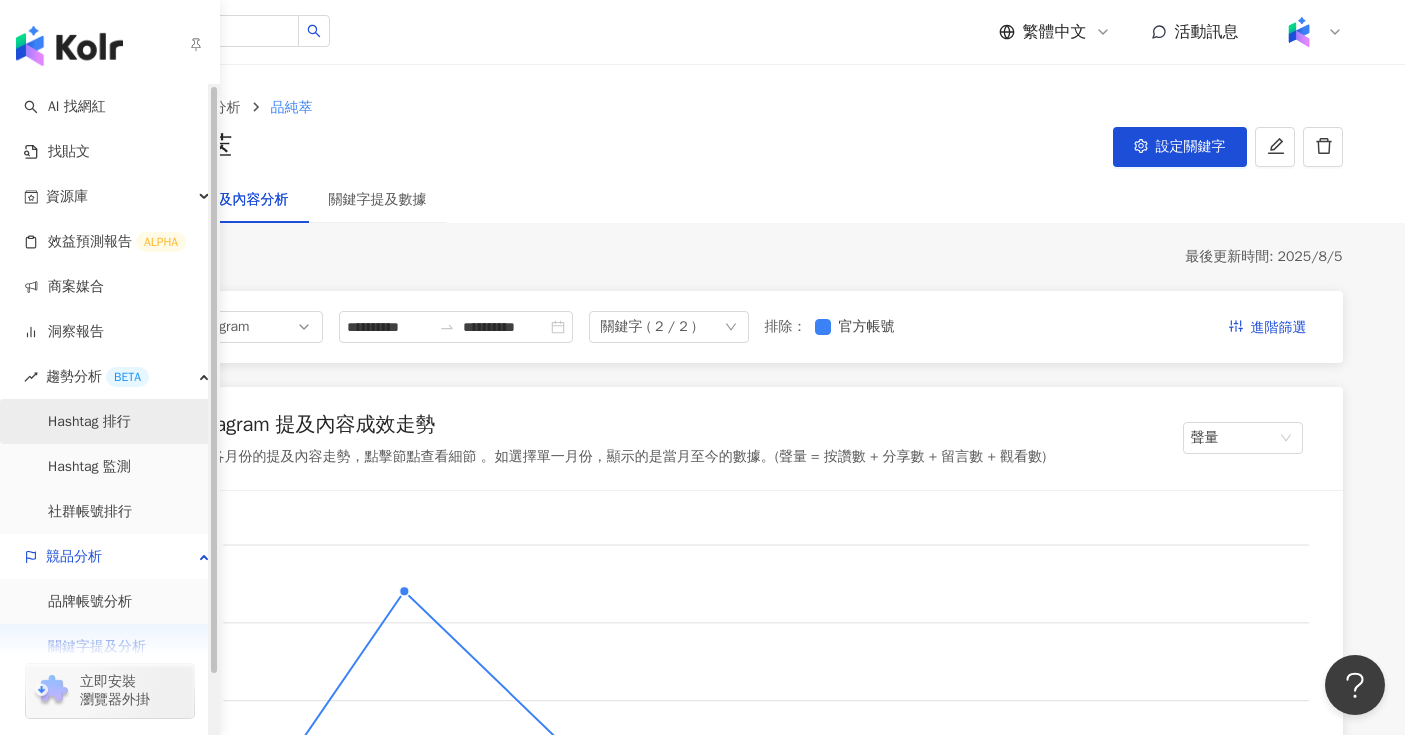 click on "Hashtag 排行" at bounding box center [89, 422] 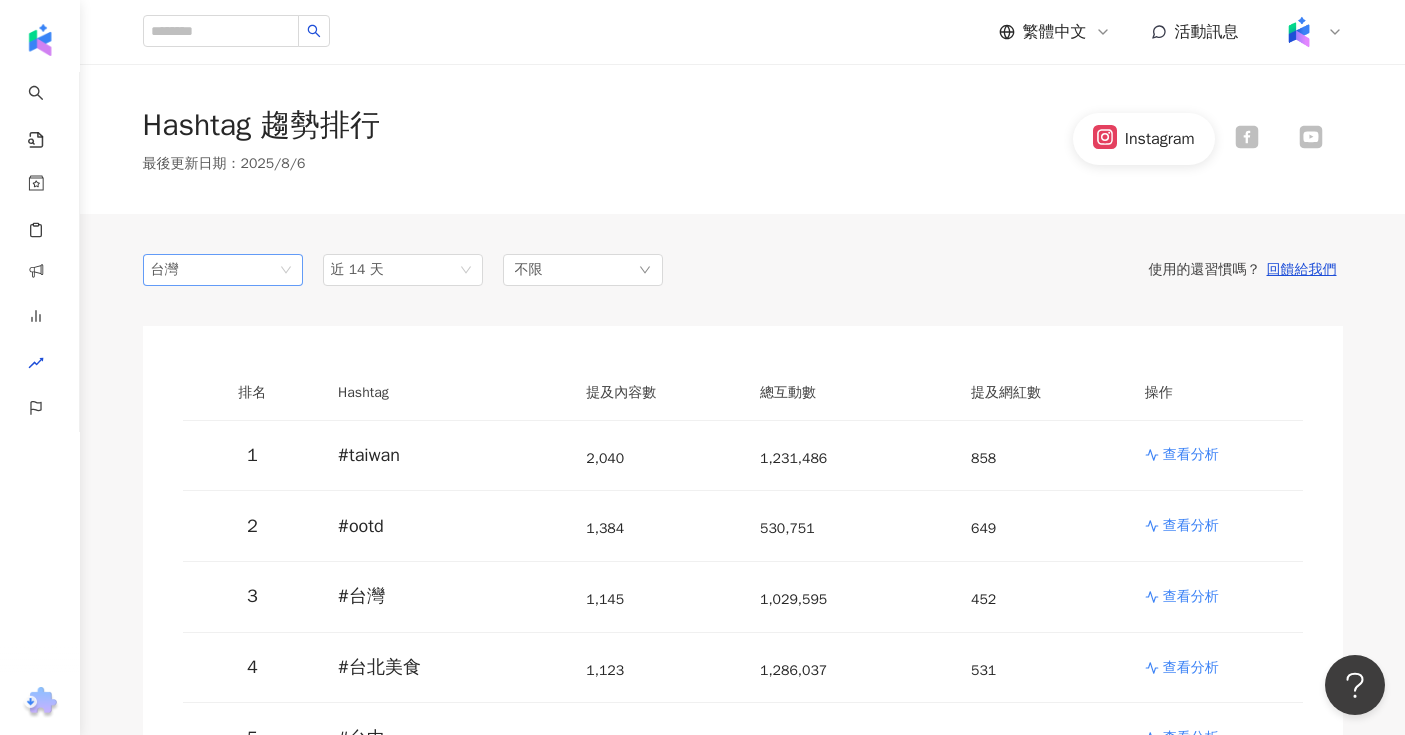 click on "台灣" at bounding box center [223, 270] 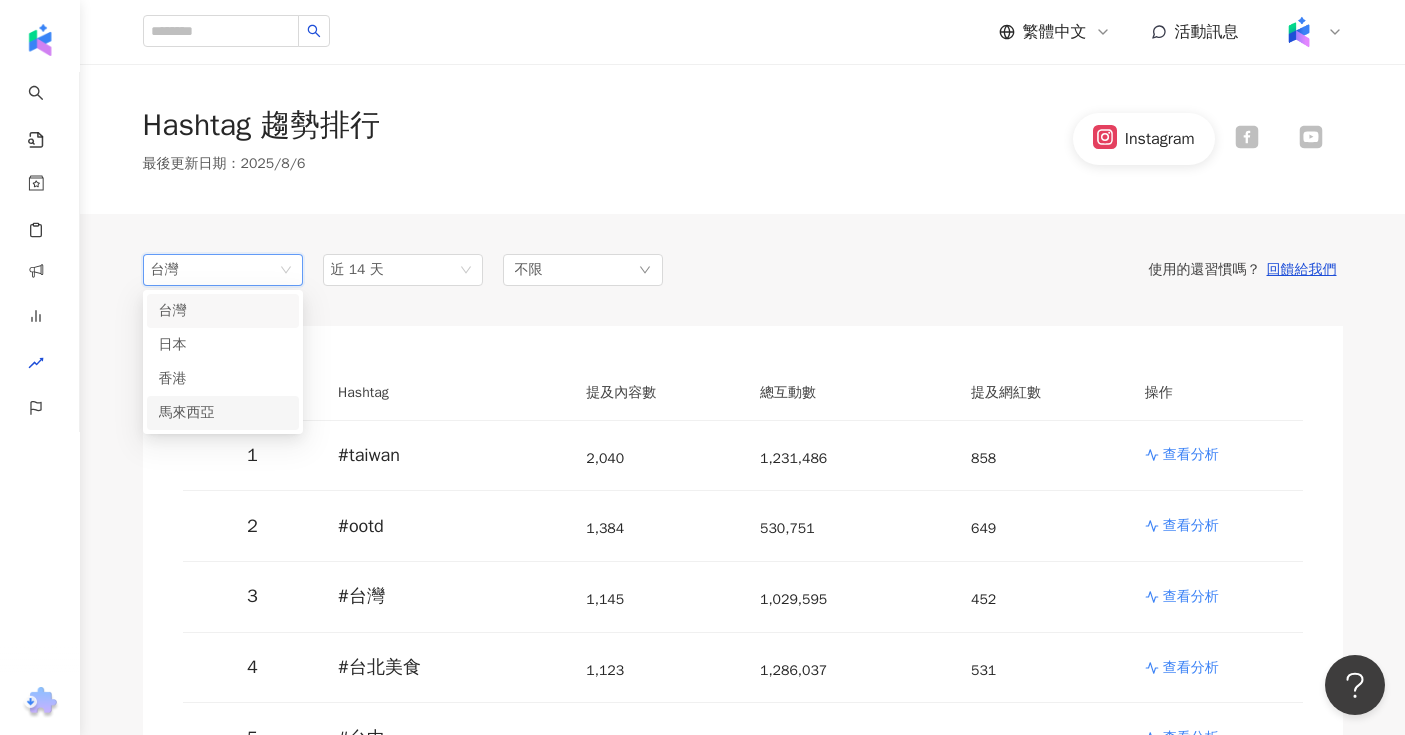 click on "[COUNTRY] hk my [COUNTRY] 日本 香港 馬來西亞 近 14 天 不限 使用的還習慣嗎？ 回饋給我們 排名 Hashtag 提及內容數 總互動數 提及網紅數 操作             1 #taiwan 2,040 1,231,486 858 查看分析 2 #ootd 1,384 530,751 649 查看分析 3 #台灣 1,145 1,029,595 452 查看分析 4 #台北美食 1,123 1,286,037 531 查看分析 5 #台中 1,033 764,873 577 查看分析 6 #台中美食 948 1,168,685 432 查看分析 7 #台北 895 1,279,219 507 查看分析 8 #搞笑 889 1,879,215 351 查看分析 9 #taipei 851 428,309 449 查看分析 10 #台南 843 678,382 375 查看分析 11 #星座 810 3,356,936 82 查看分析 12 #日常 746 897,345 394 查看分析 13 #高雄 719 335,944 396 查看分析 14 #高雄美食 718 806,990 309 查看分析 15 #語錄 703 1,686,048 156 查看分析 16 #穿搭 629 1,124,158 320 查看分析 16 #美甲 629 38,623 190 查看分析 18 #tattoo 619 44,817 245 查看分析 19 #台南美食 613 997,353 260 查看分析 20 #日本 607" at bounding box center [743, 3892] 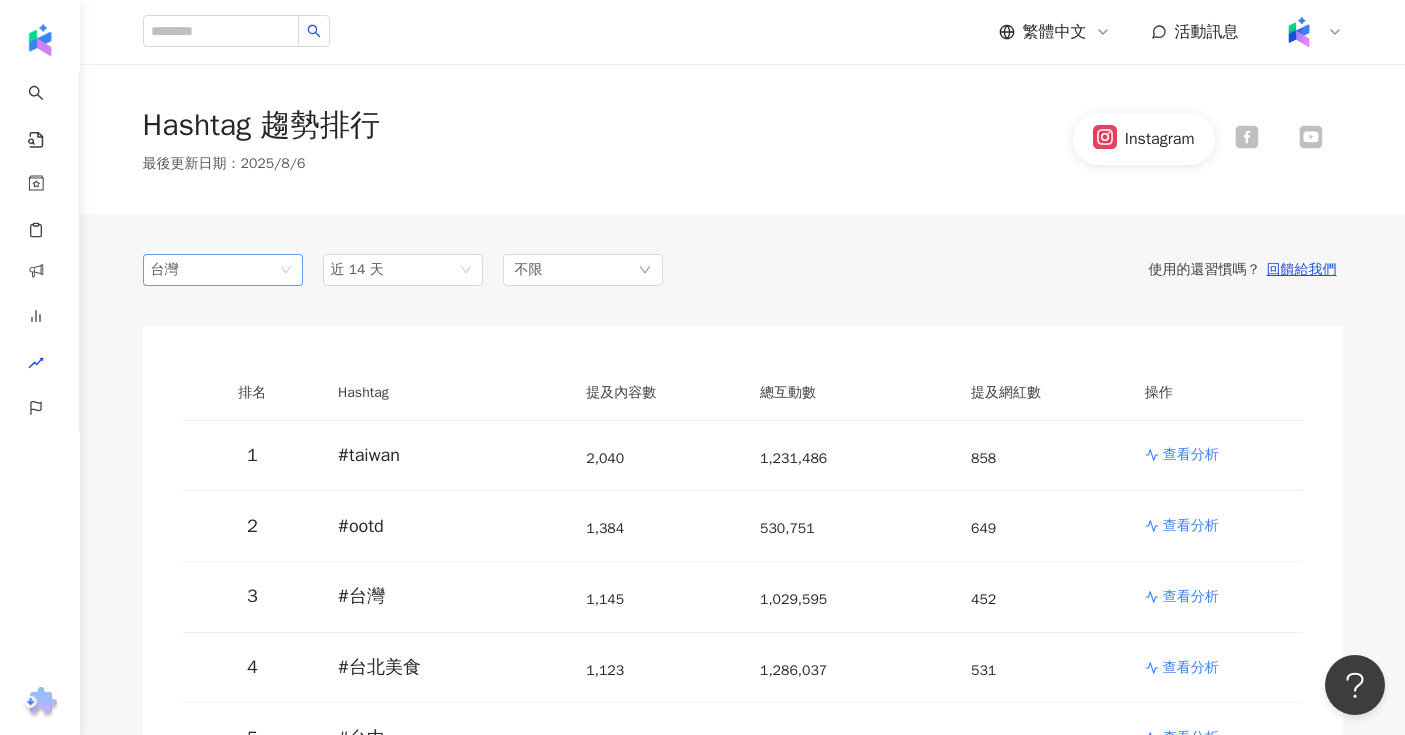 click on "台灣" at bounding box center [223, 270] 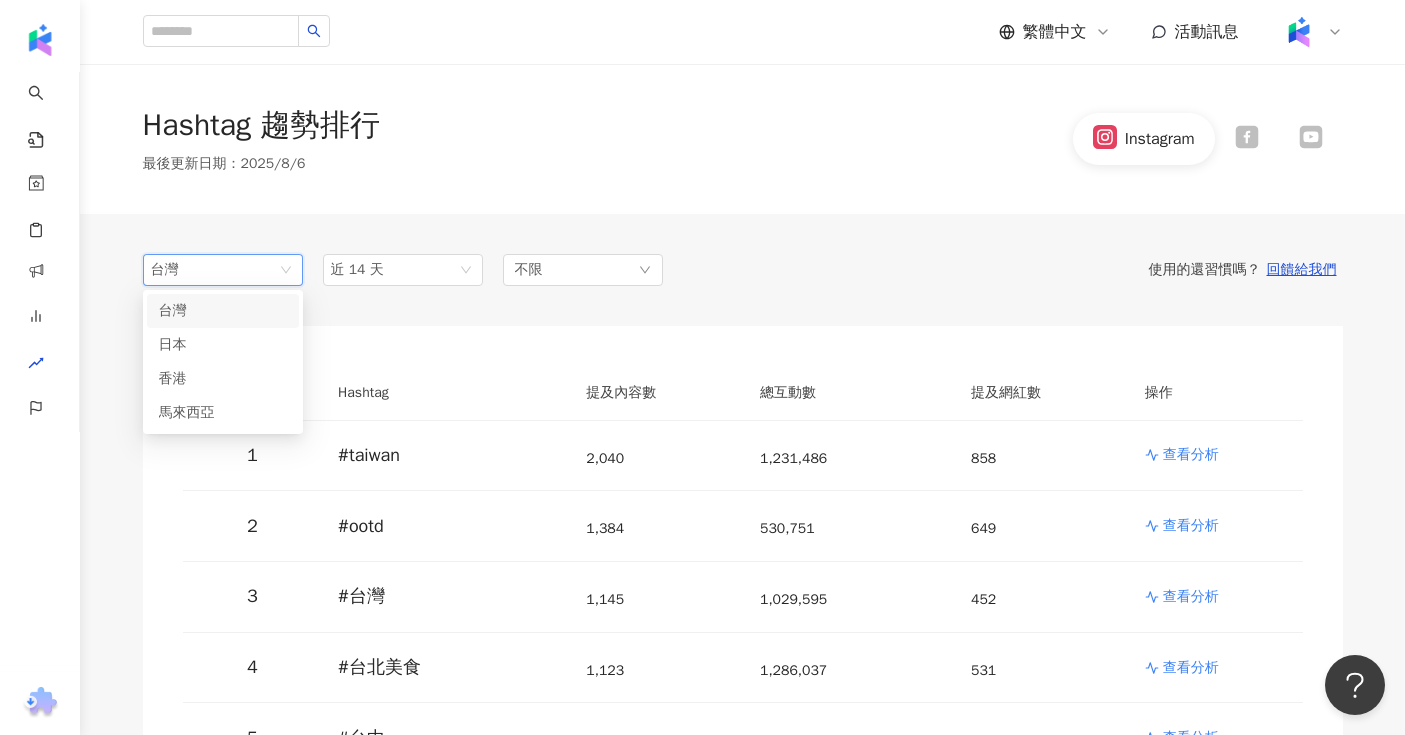 click on "Hashtag 趨勢排行 最後更新日期 ： 2025/8/6 Instagram" at bounding box center (742, 139) 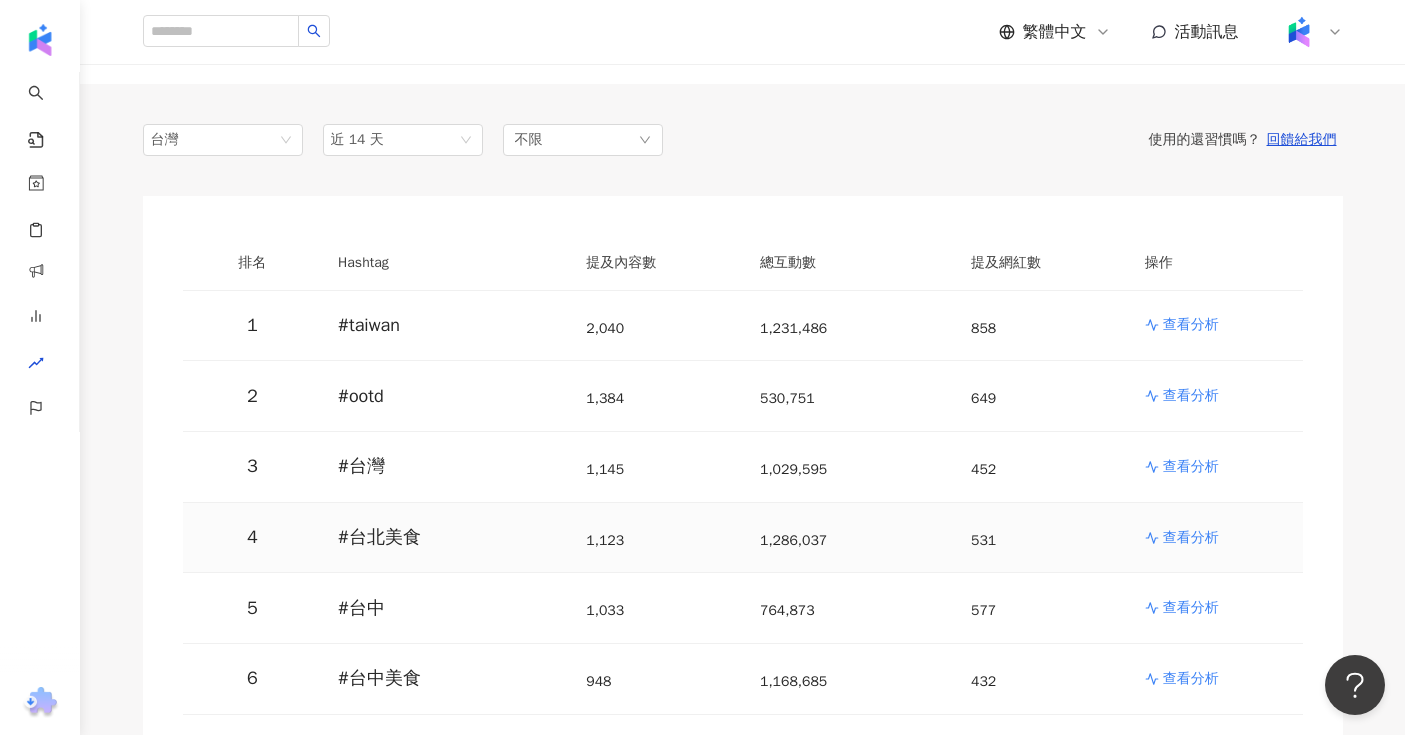 scroll, scrollTop: 0, scrollLeft: 0, axis: both 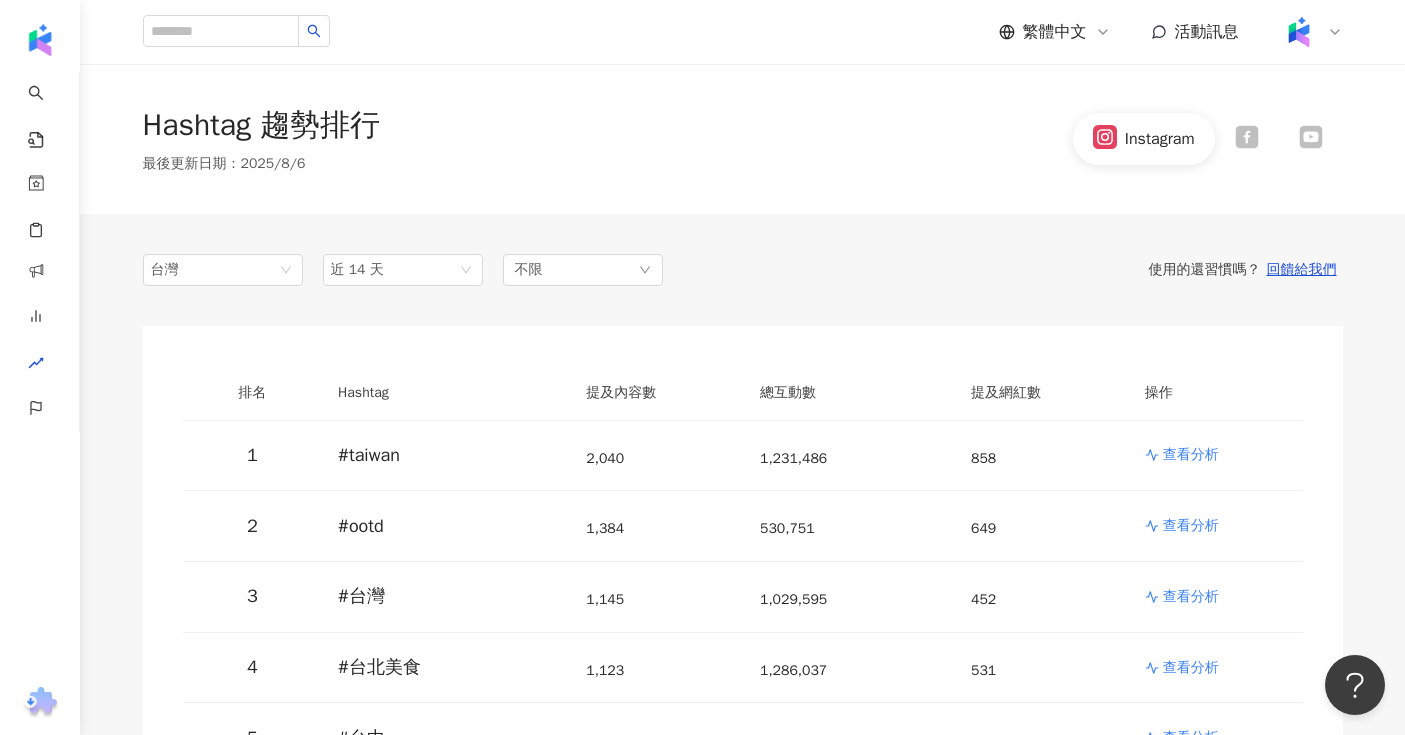 click on "[COUNTRY] tw jp [COUNTRY] 日本 香港 馬來西亞 近 14 天 不限 使用的還習慣嗎？ 回饋給我們 排名 Hashtag 提及內容數 總互動數 提及網紅數 操作             1 #taiwan 2,040 1,231,486 858 查看分析 2 #ootd 1,384 530,751 649 查看分析 3 #台灣 1,145 1,029,595 452 查看分析 4 #台北美食 1,123 1,286,037 531 查看分析 5 #台中 1,033 764,873 577 查看分析 6 #台中美食 948 1,168,685 432 查看分析 7 #台北 895 1,279,219 507 查看分析 8 #搞笑 889 1,879,215 351 查看分析 9 #taipei 851 428,309 449 查看分析 10 #台南 843 678,382 375 查看分析 11 #星座 810 3,356,936 82 查看分析 12 #日常 746 897,345 394 查看分析 13 #高雄 719 335,944 396 查看分析 14 #高雄美食 718 806,990 309 查看分析 15 #語錄 703 1,686,048 156 查看分析 16 #穿搭 629 1,124,158 320 查看分析 16 #美甲 629 38,623 190 查看分析 18 #tattoo 619 44,817 245 查看分析 19 #台南美食 613 997,353 260 查看分析 20 #日本 607" at bounding box center [743, 3892] 